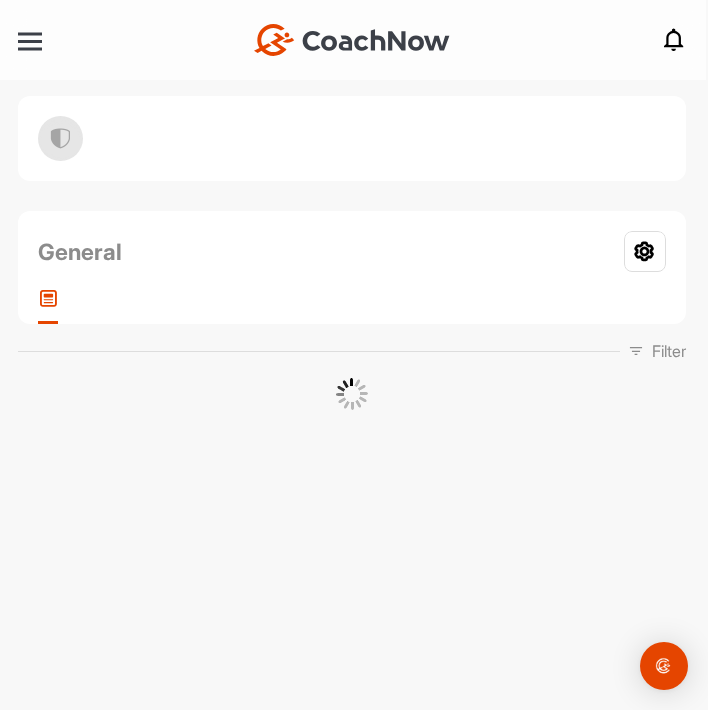 scroll, scrollTop: 0, scrollLeft: 0, axis: both 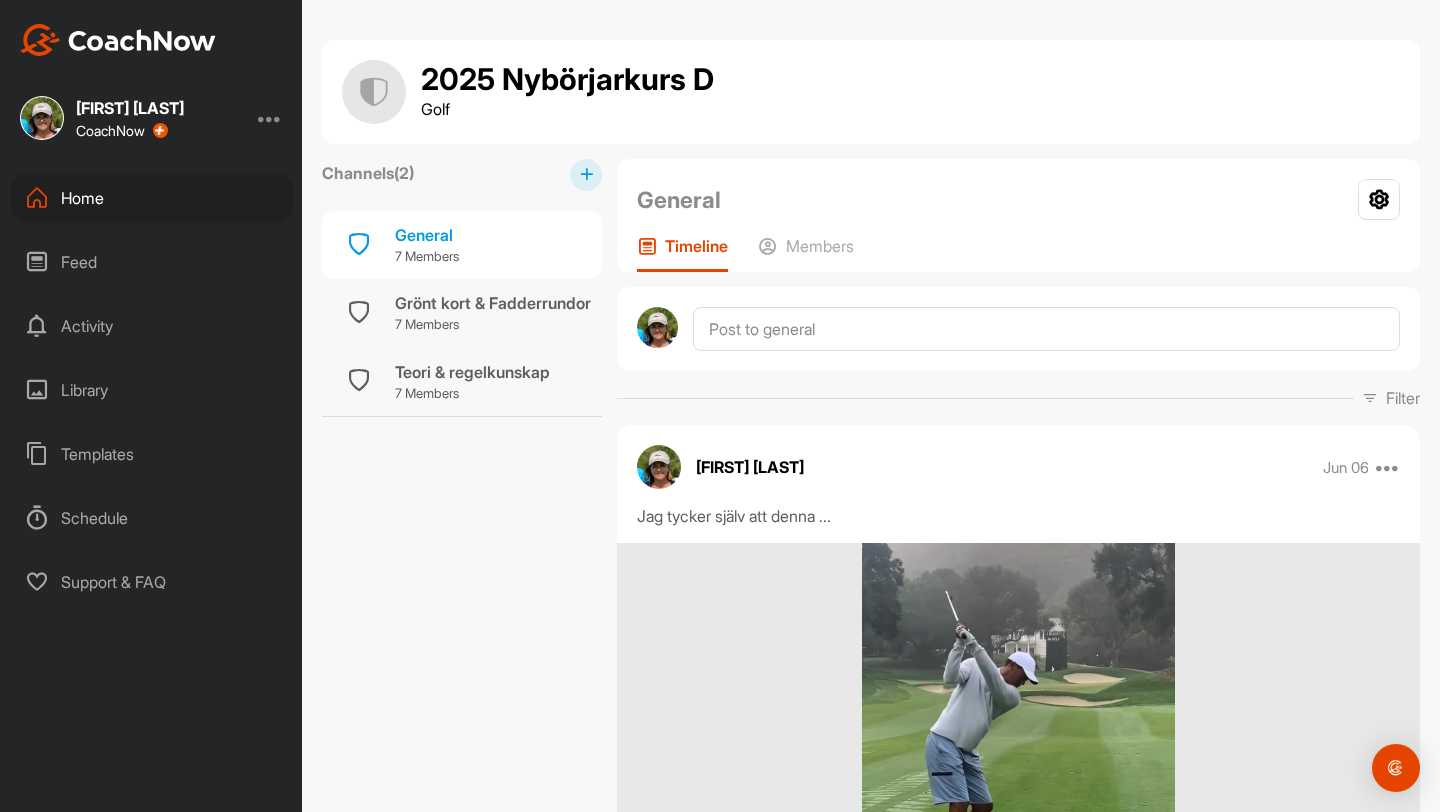click on "Home" at bounding box center [152, 198] 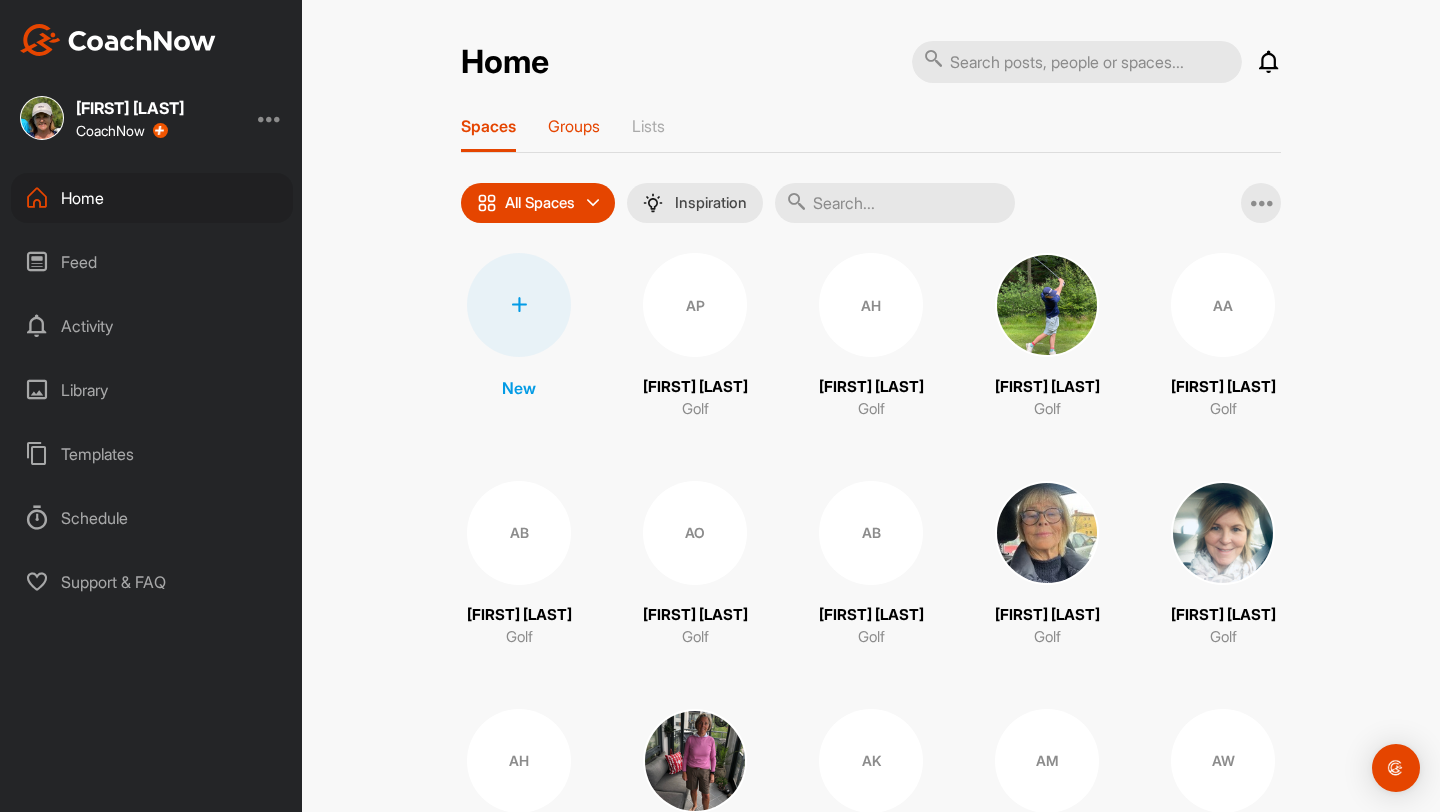 click on "Groups" at bounding box center (574, 126) 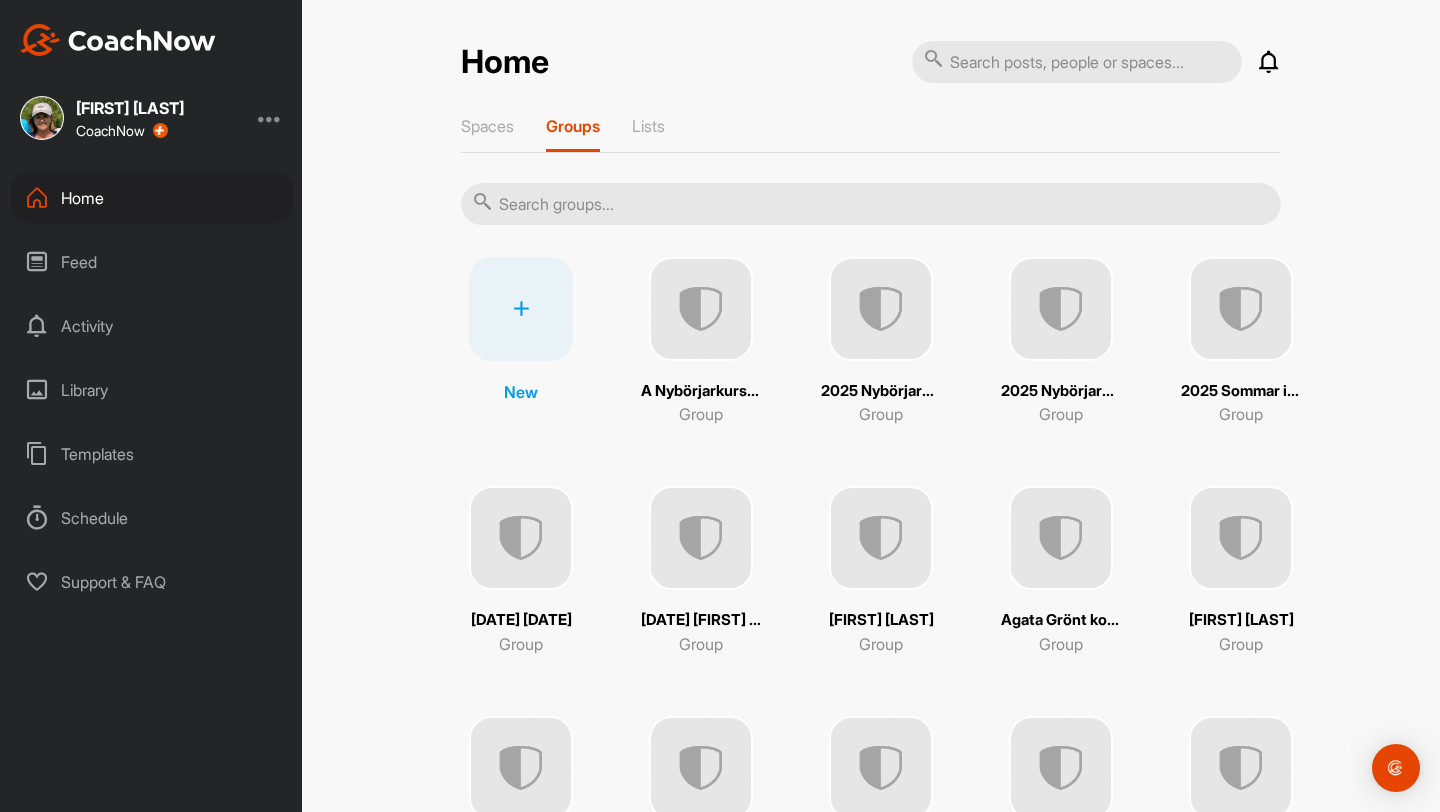 click at bounding box center [871, 204] 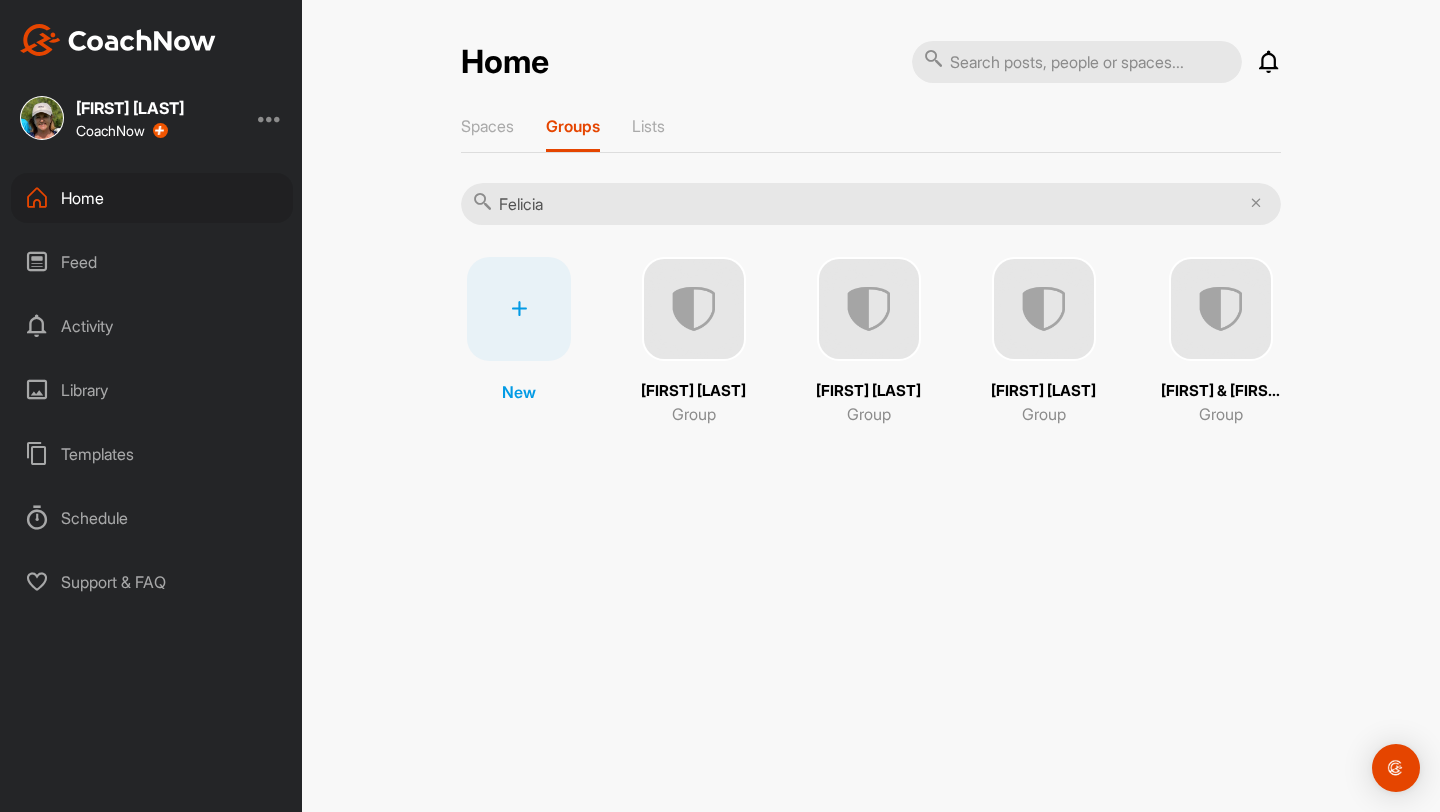 type 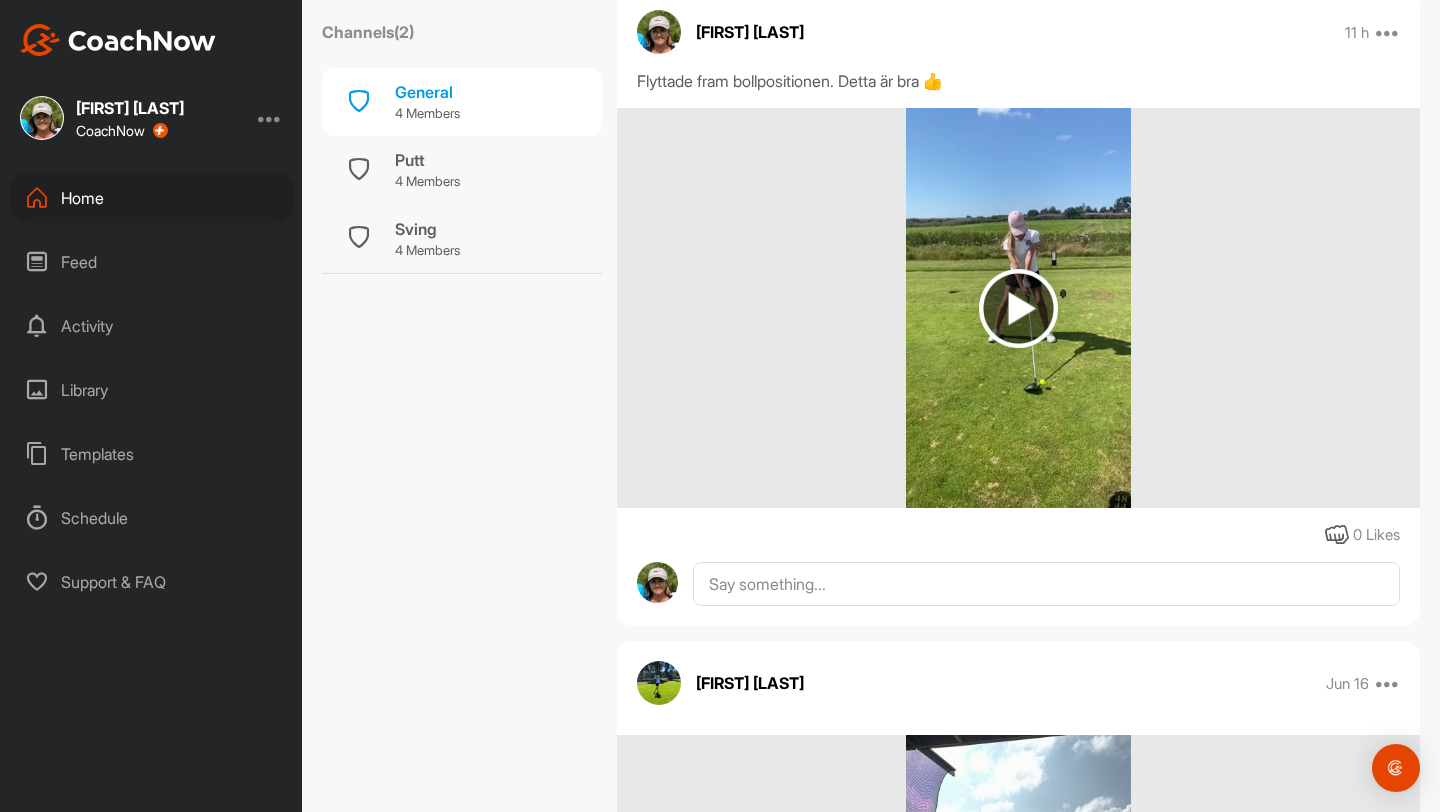 scroll, scrollTop: 446, scrollLeft: 0, axis: vertical 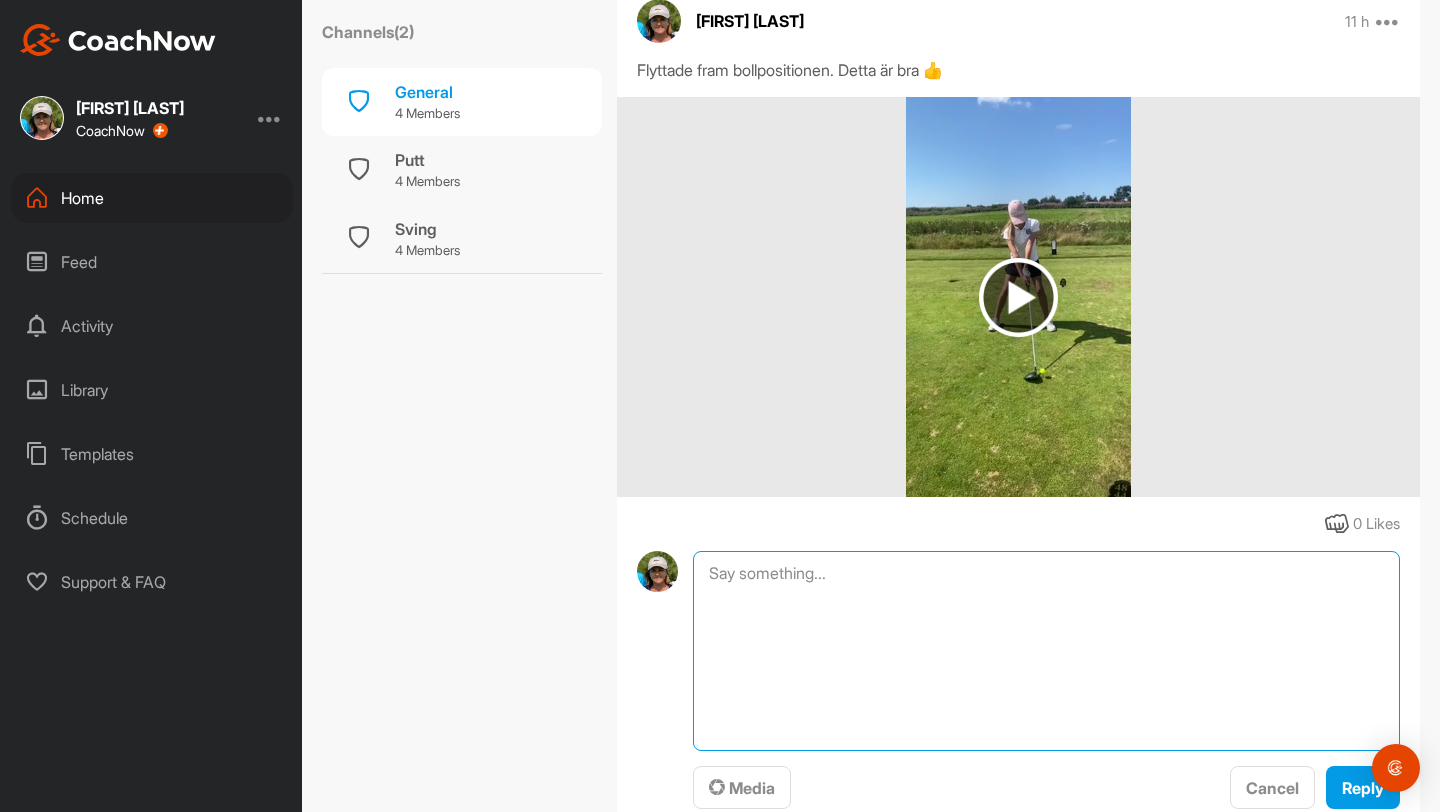 click at bounding box center (1046, 651) 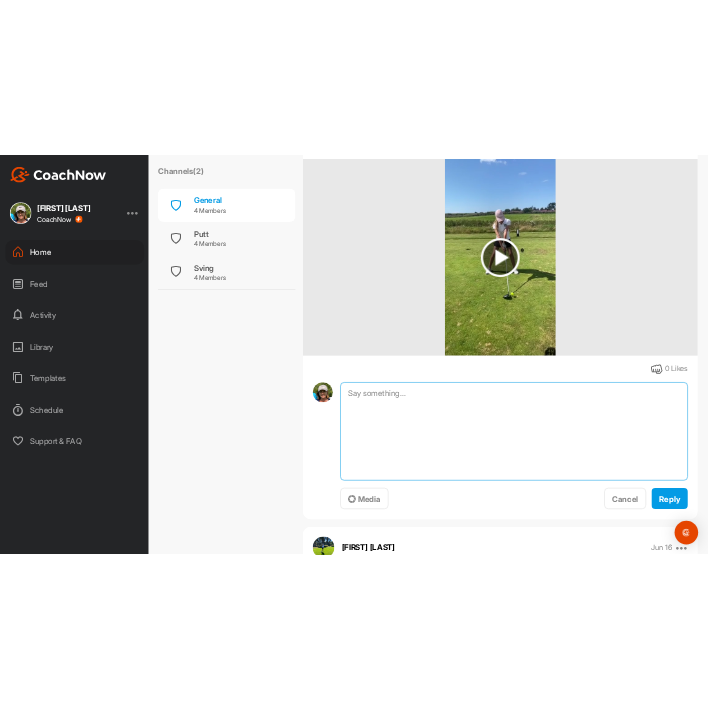 scroll, scrollTop: 587, scrollLeft: 0, axis: vertical 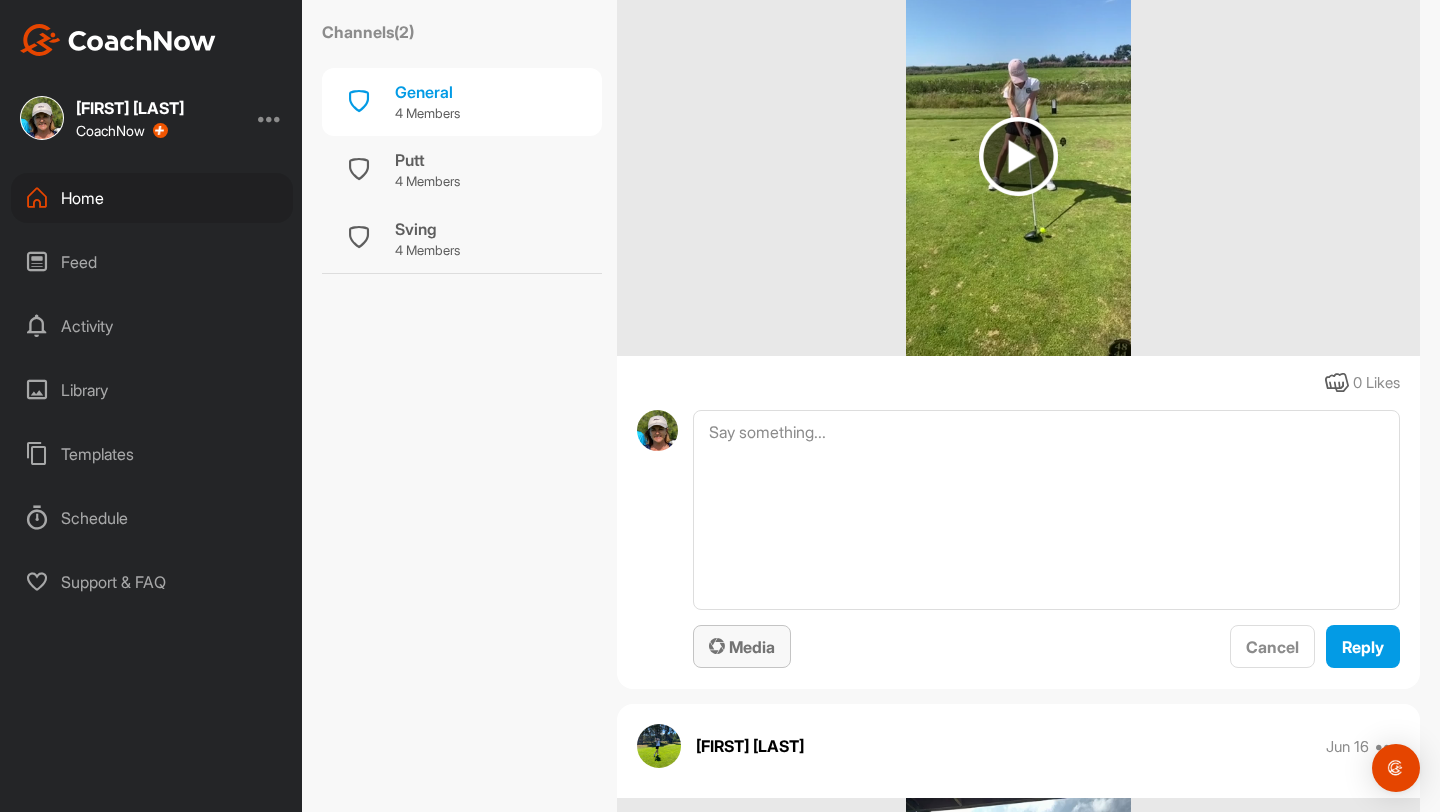 click on "Media" at bounding box center [742, 647] 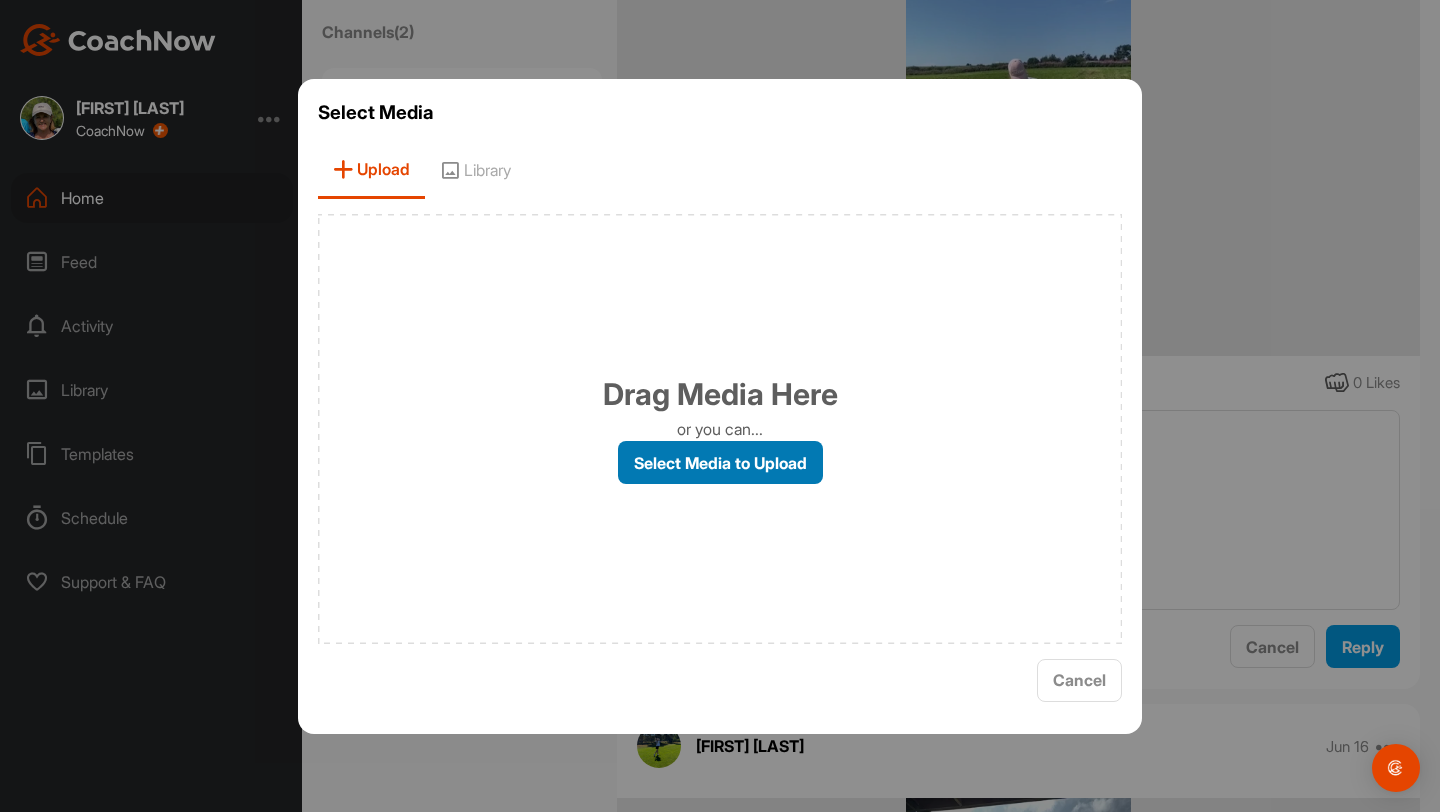 click on "Select Media to Upload" at bounding box center (720, 462) 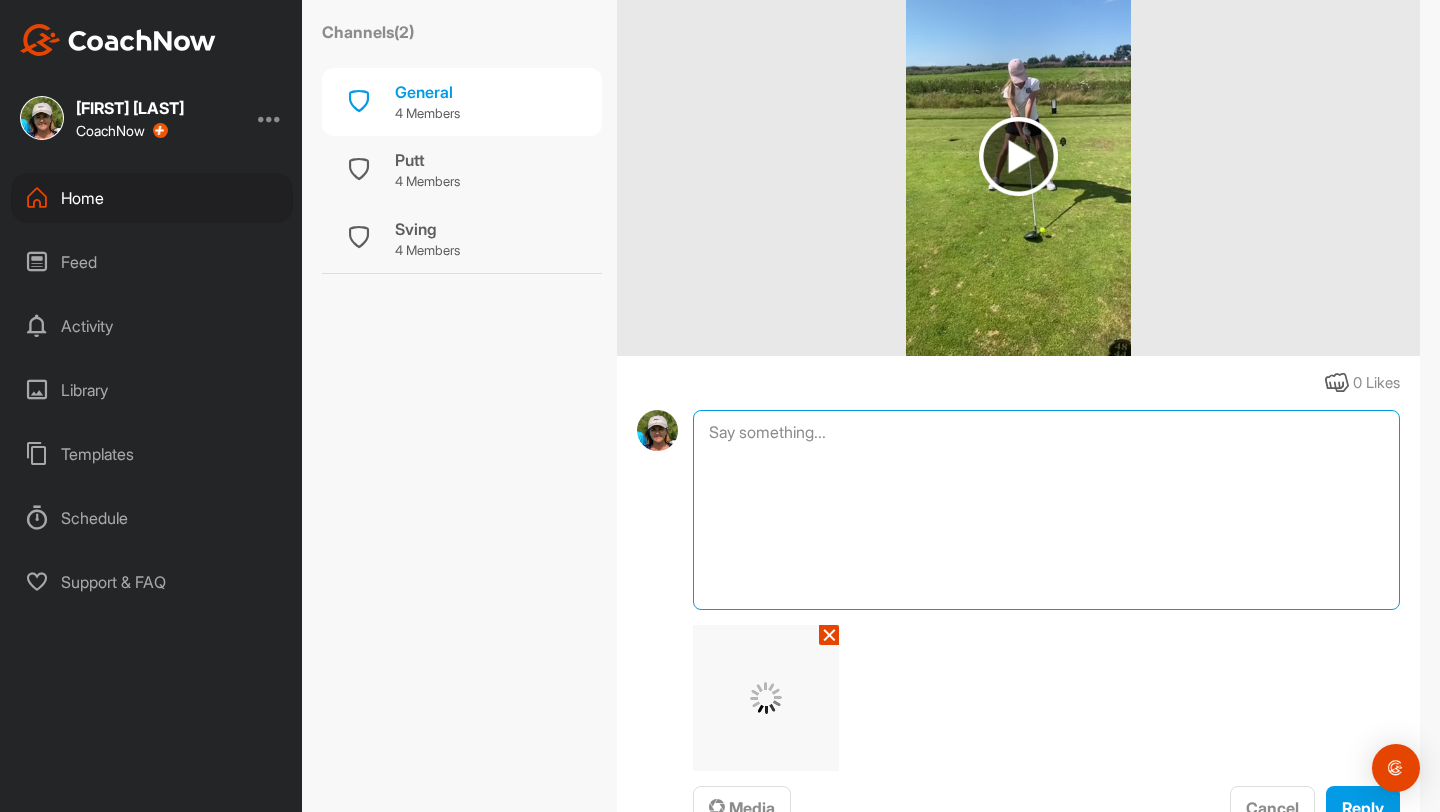 click at bounding box center (1046, 510) 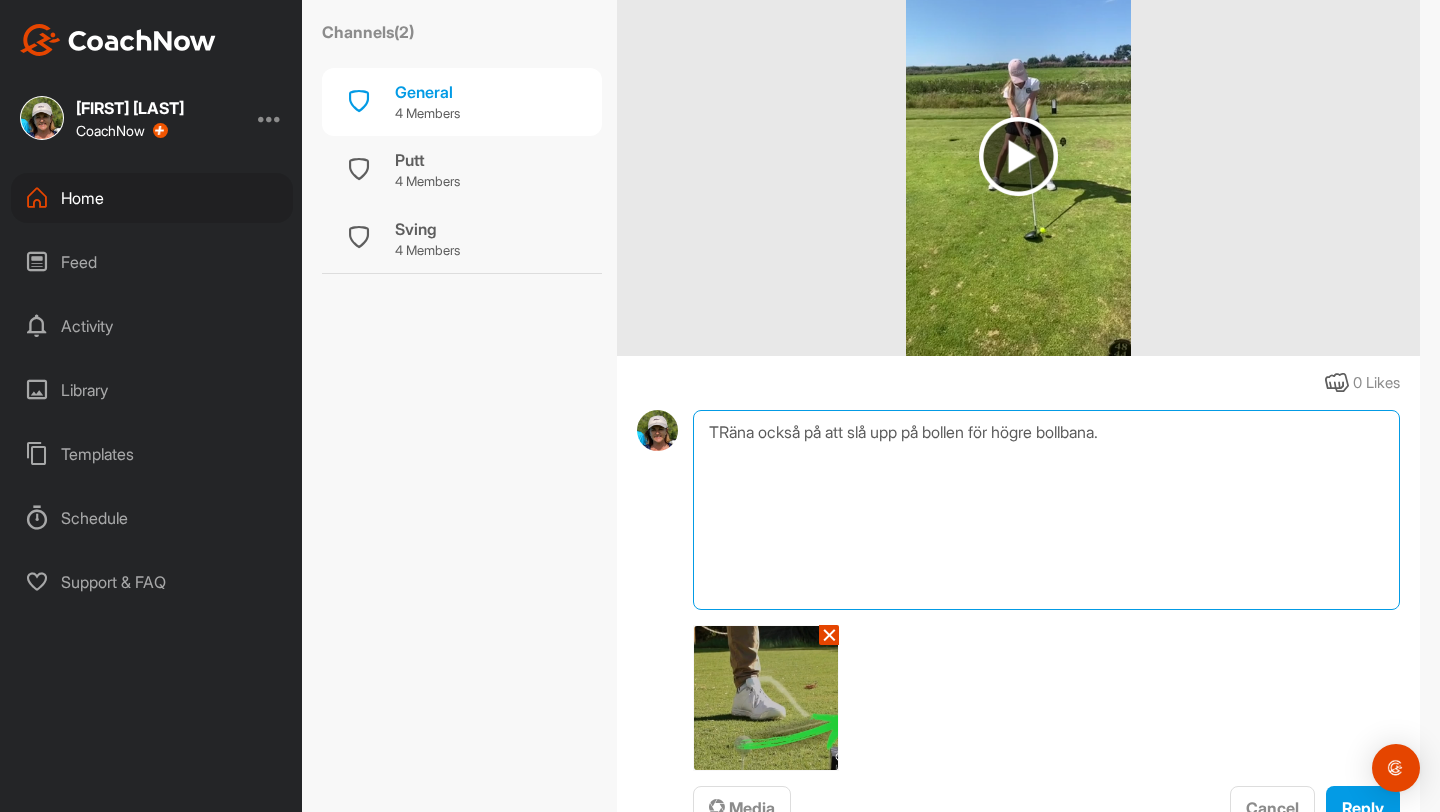 click on "TRäna också på att slå upp på bollen för högre bollbana." at bounding box center [1046, 510] 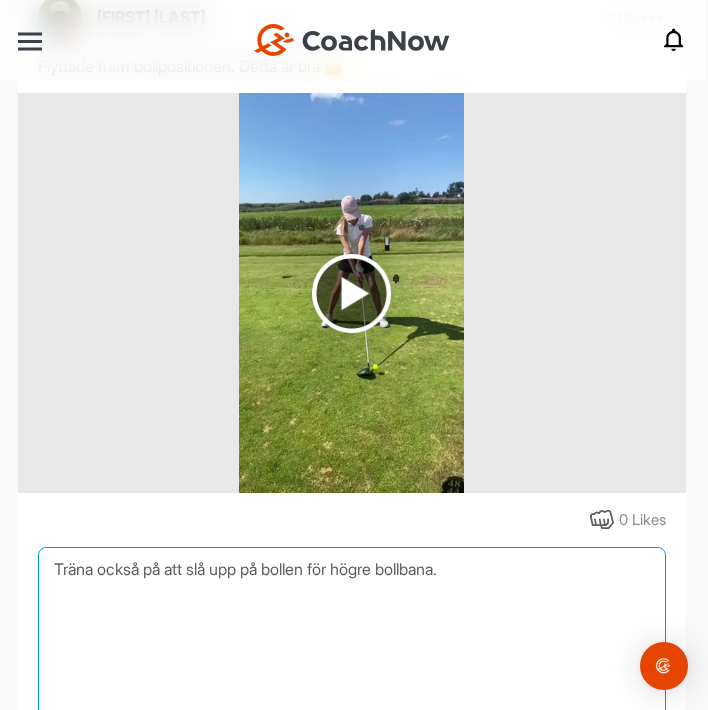click on "Träna också på att slå upp på bollen för högre bollbana." at bounding box center [352, 647] 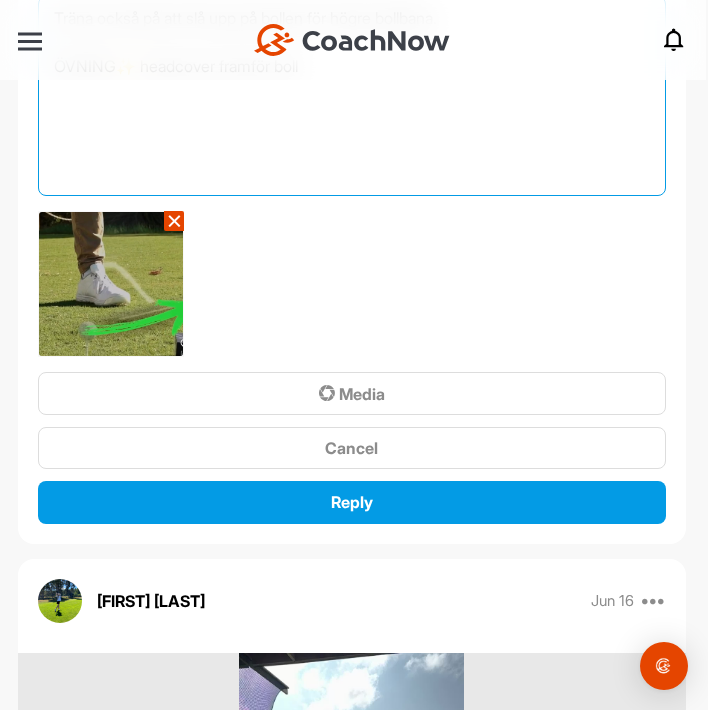 scroll, scrollTop: 1151, scrollLeft: 0, axis: vertical 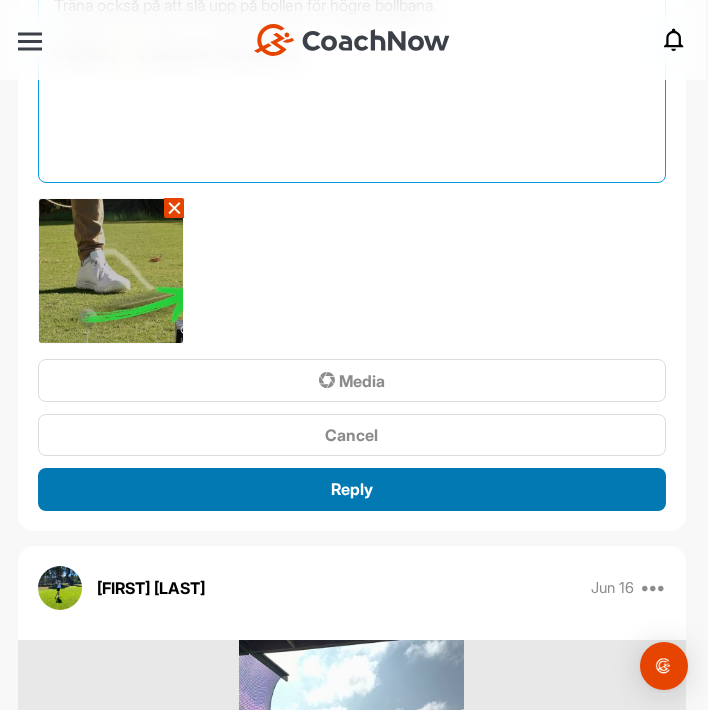 type on "Träna också på att slå upp på bollen för högre bollbana.
ÖVNING✨ headcover framför boll" 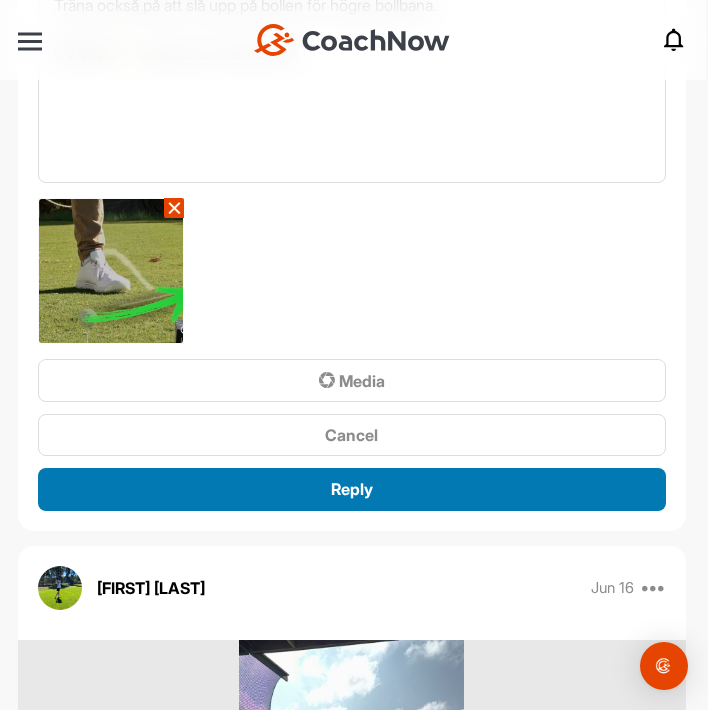 click on "Reply" at bounding box center [352, 489] 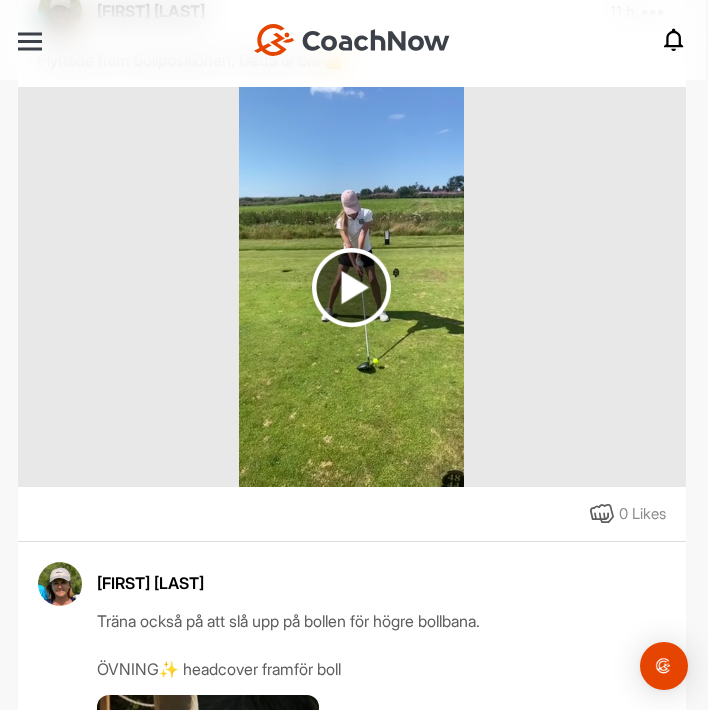 scroll, scrollTop: 0, scrollLeft: 0, axis: both 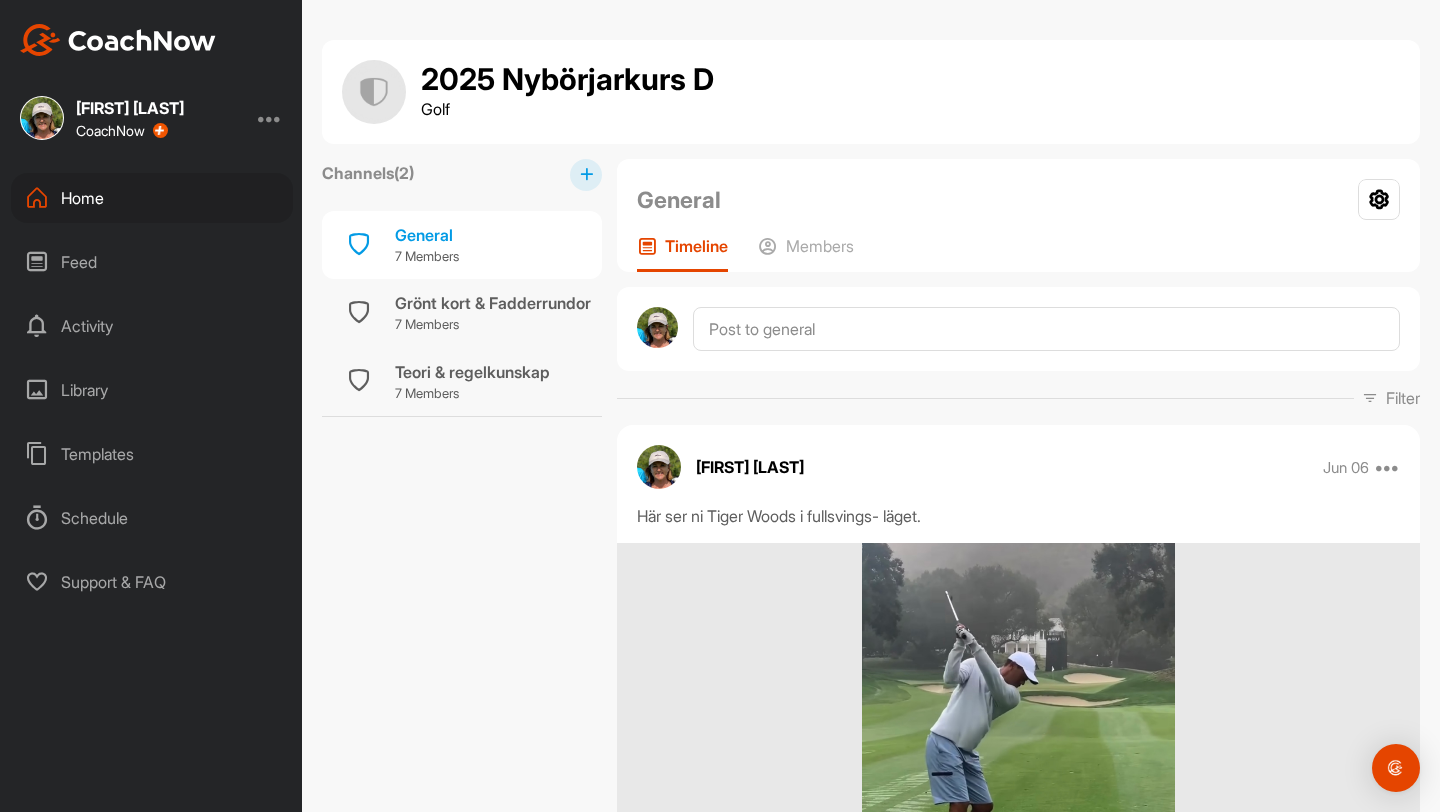 click on "Home" at bounding box center (152, 198) 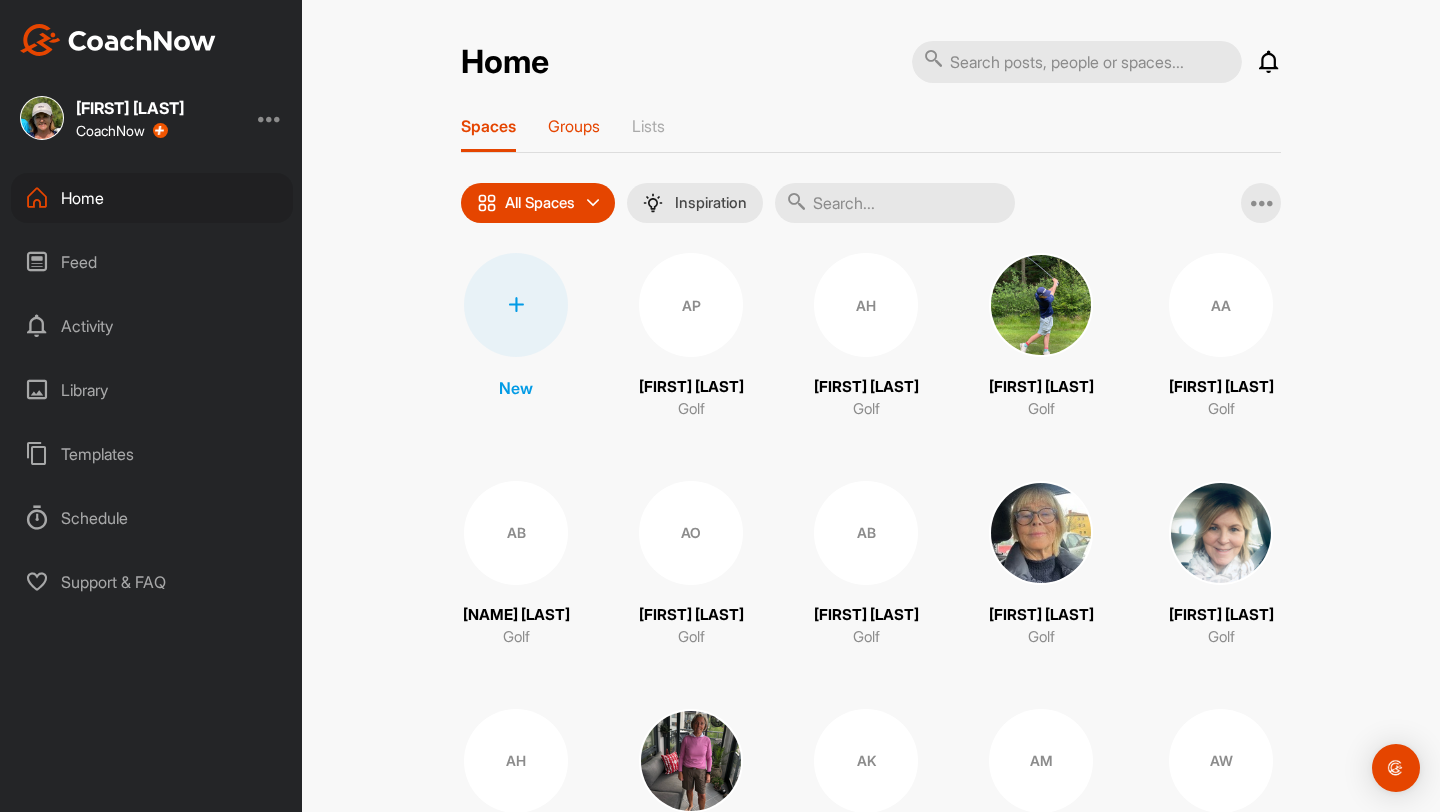 click on "Groups" at bounding box center (574, 126) 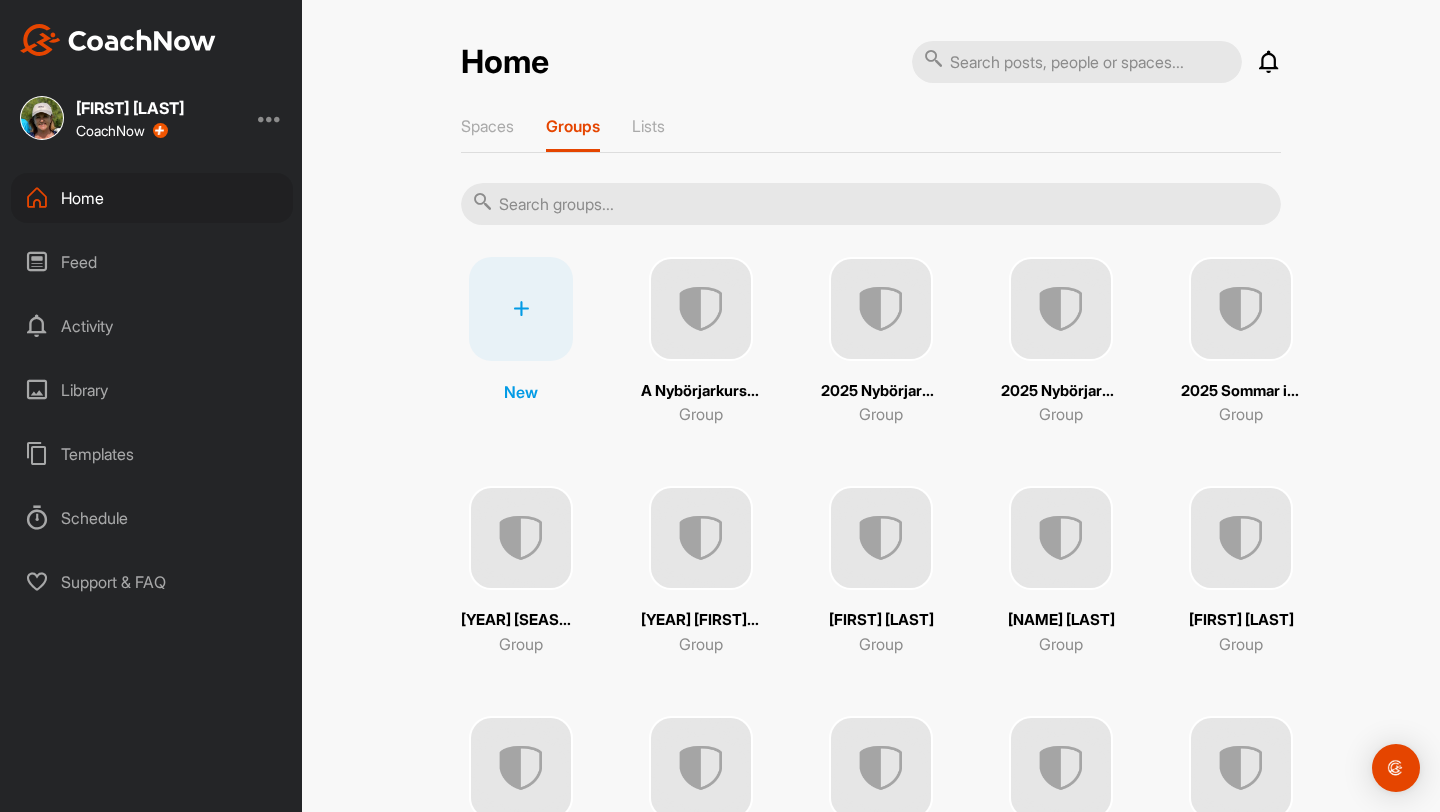 click at bounding box center (871, 204) 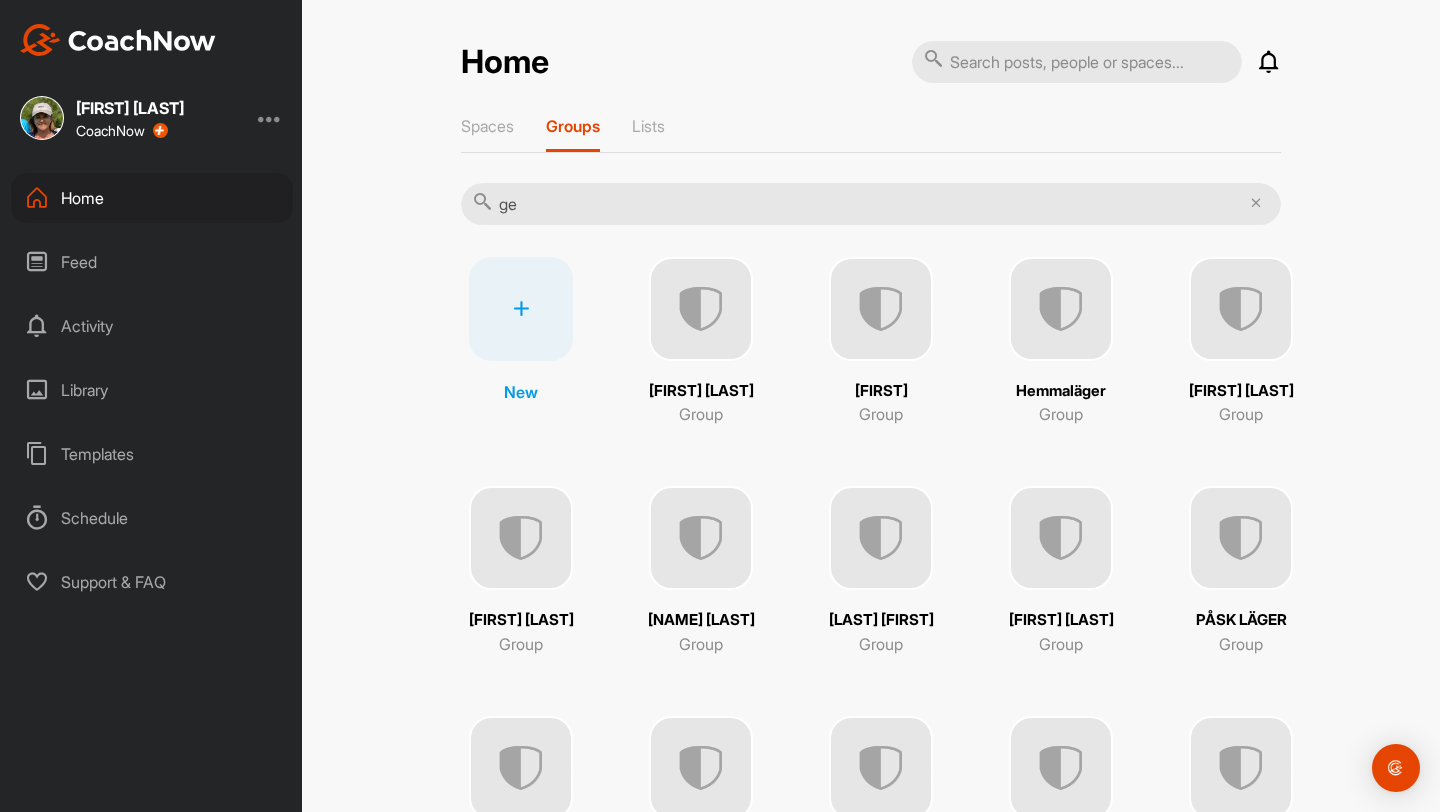 type on "g" 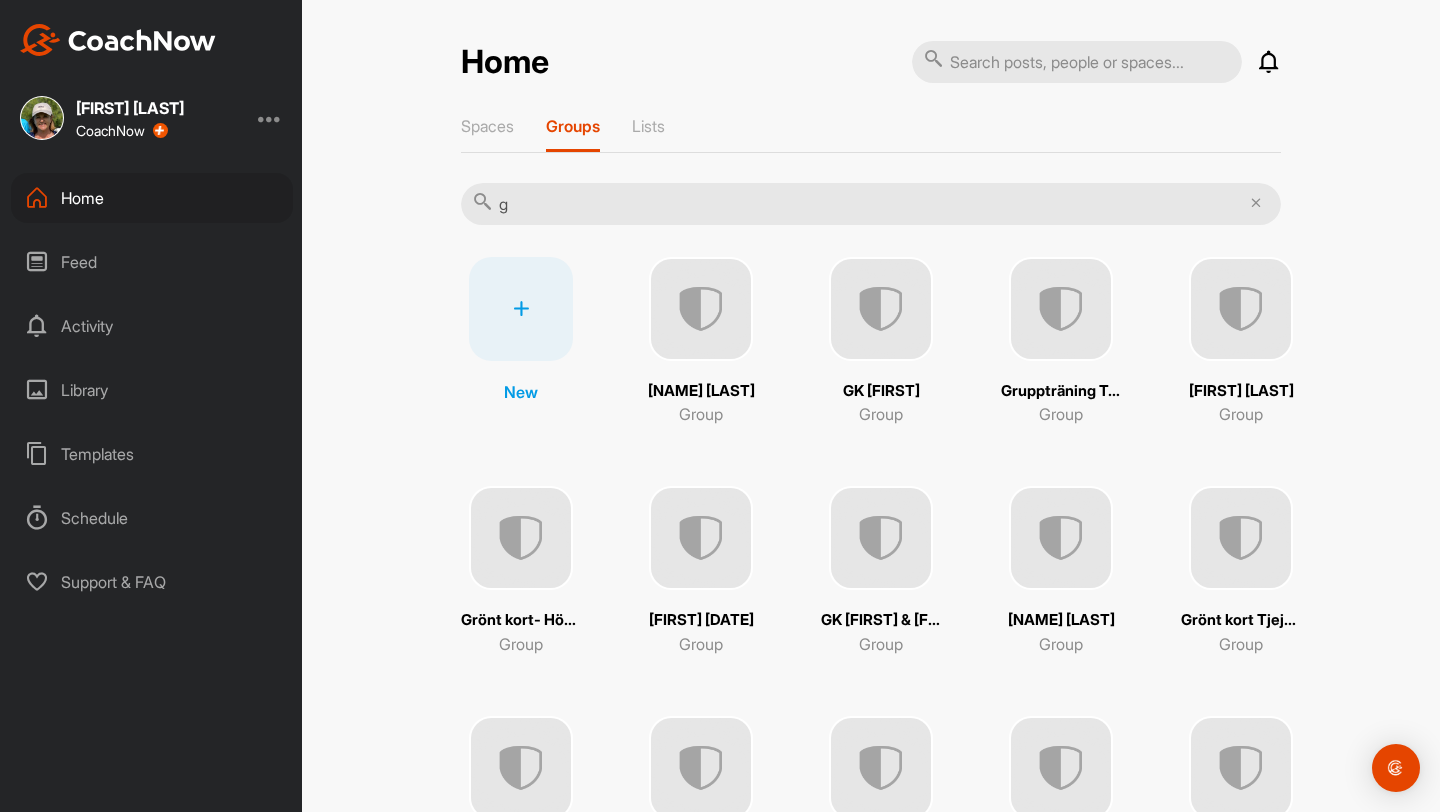 type 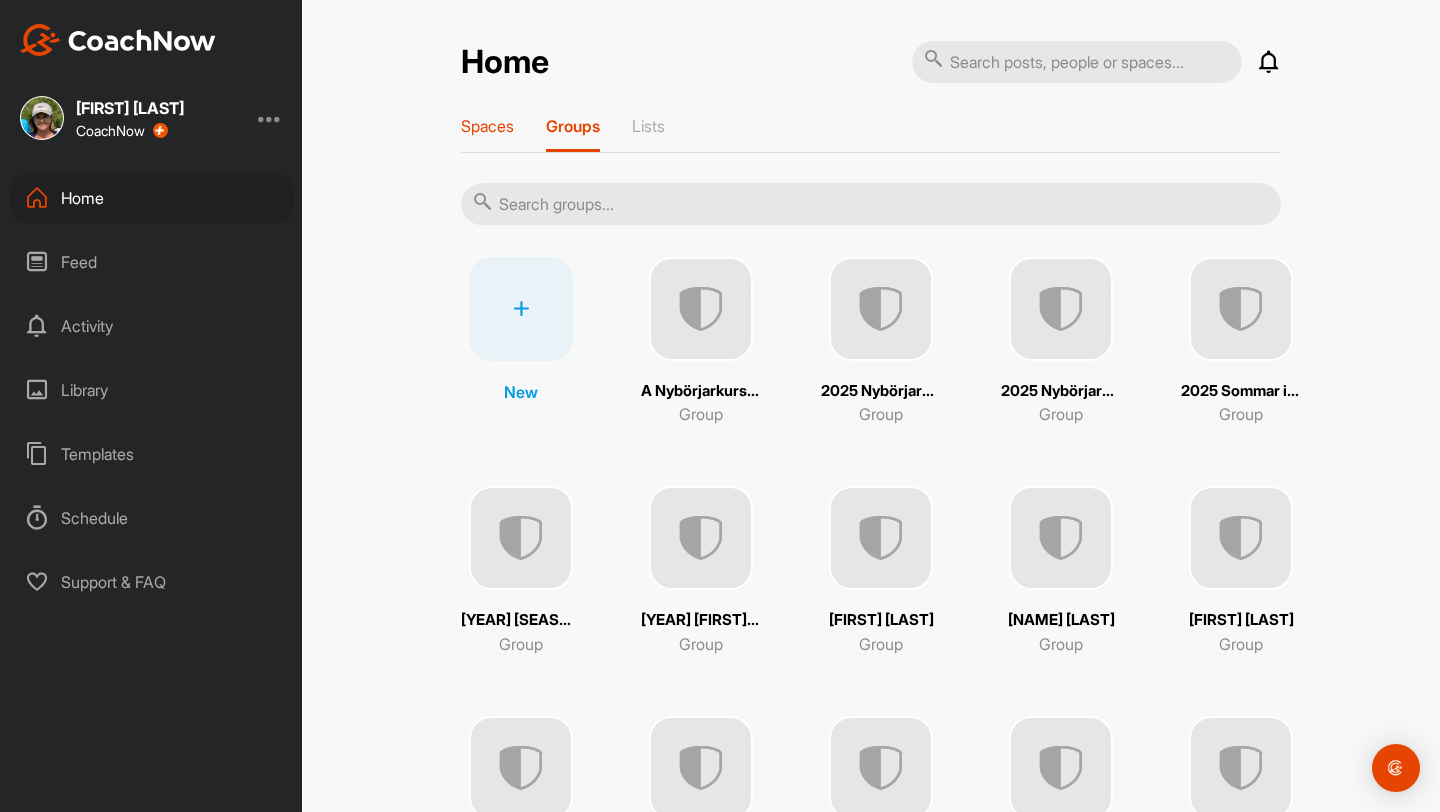 click on "Spaces" at bounding box center [487, 126] 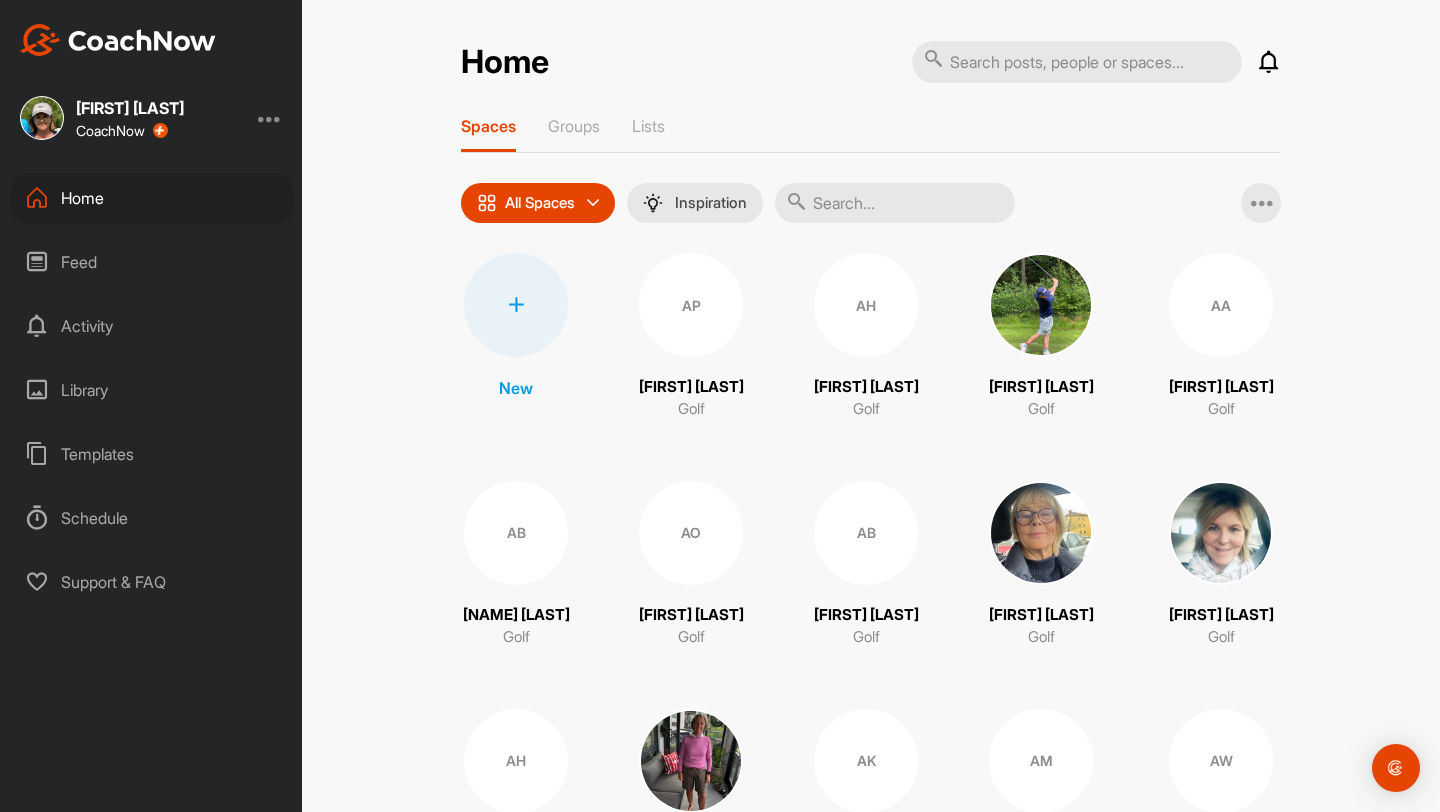 click at bounding box center [895, 203] 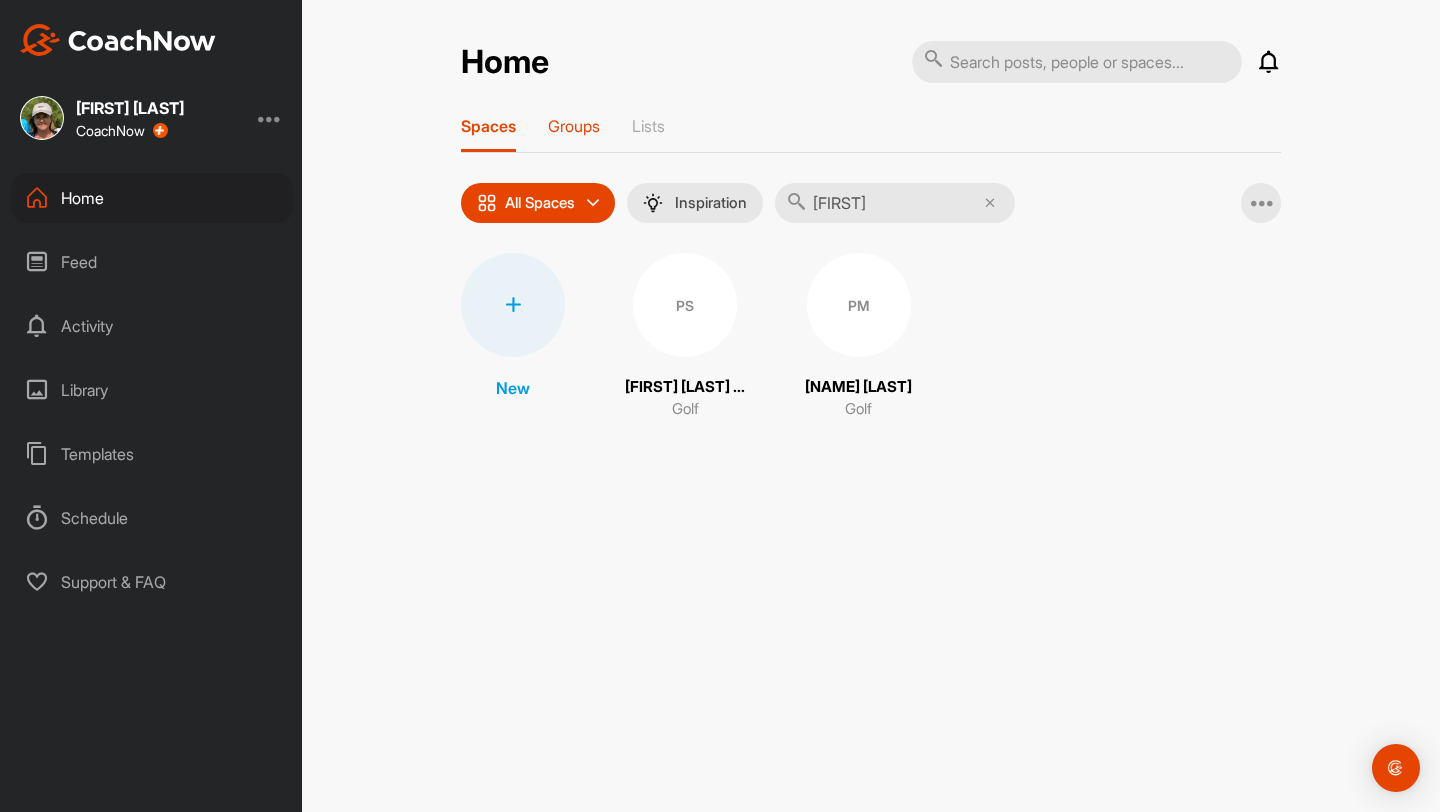 type on "[FIRST]" 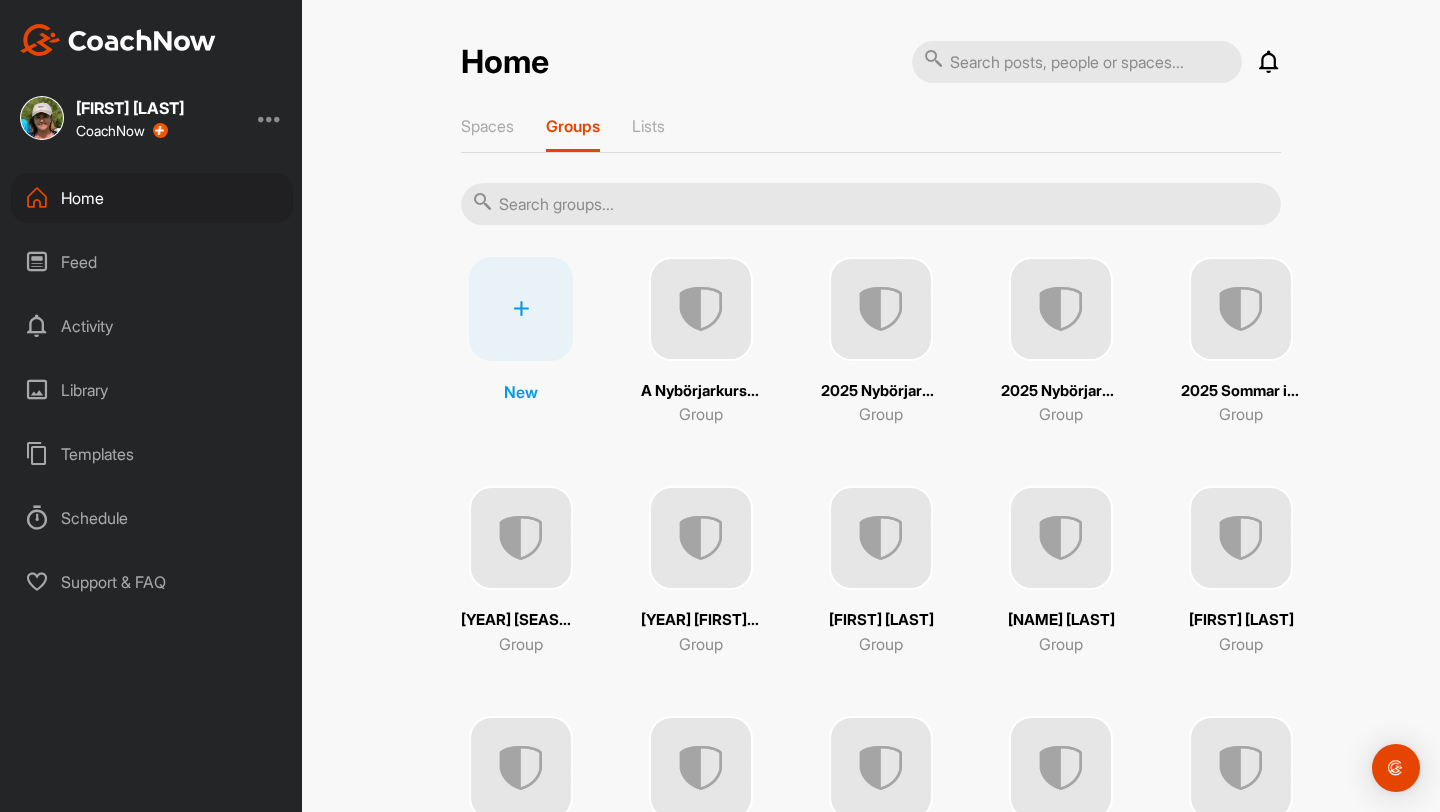 click at bounding box center [871, 204] 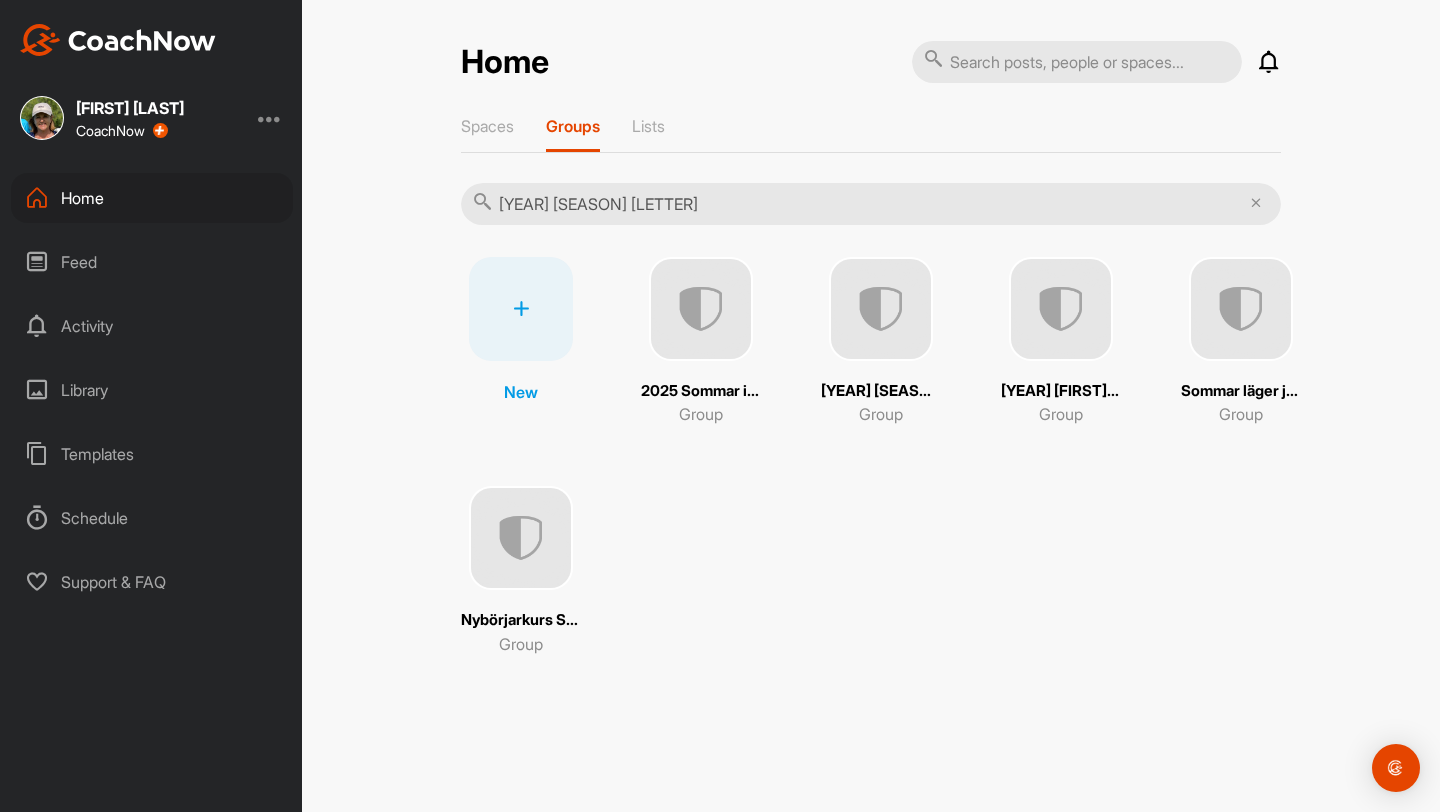 type on "[YEAR] [SEASON] [LETTER]" 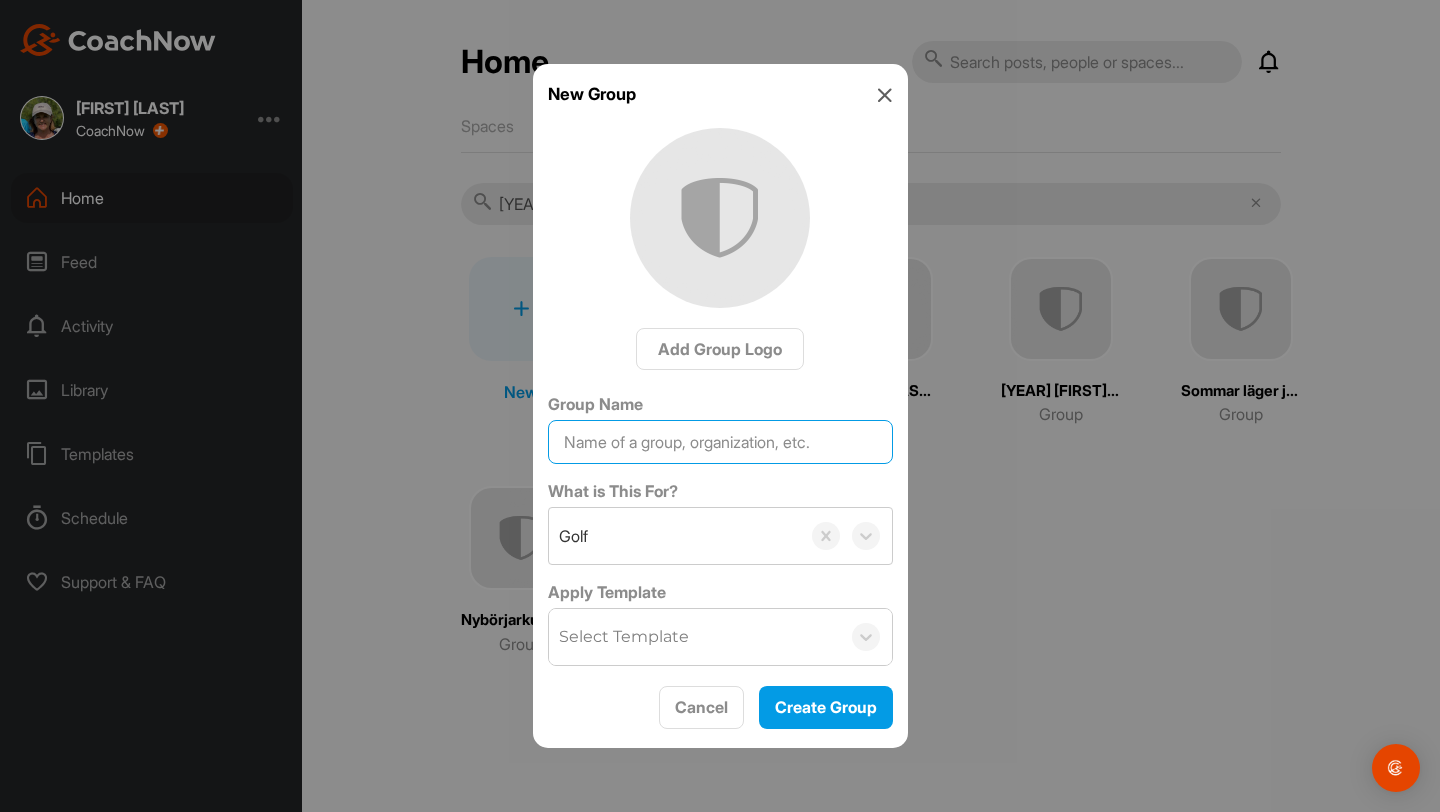 click on "Group Name" at bounding box center (720, 442) 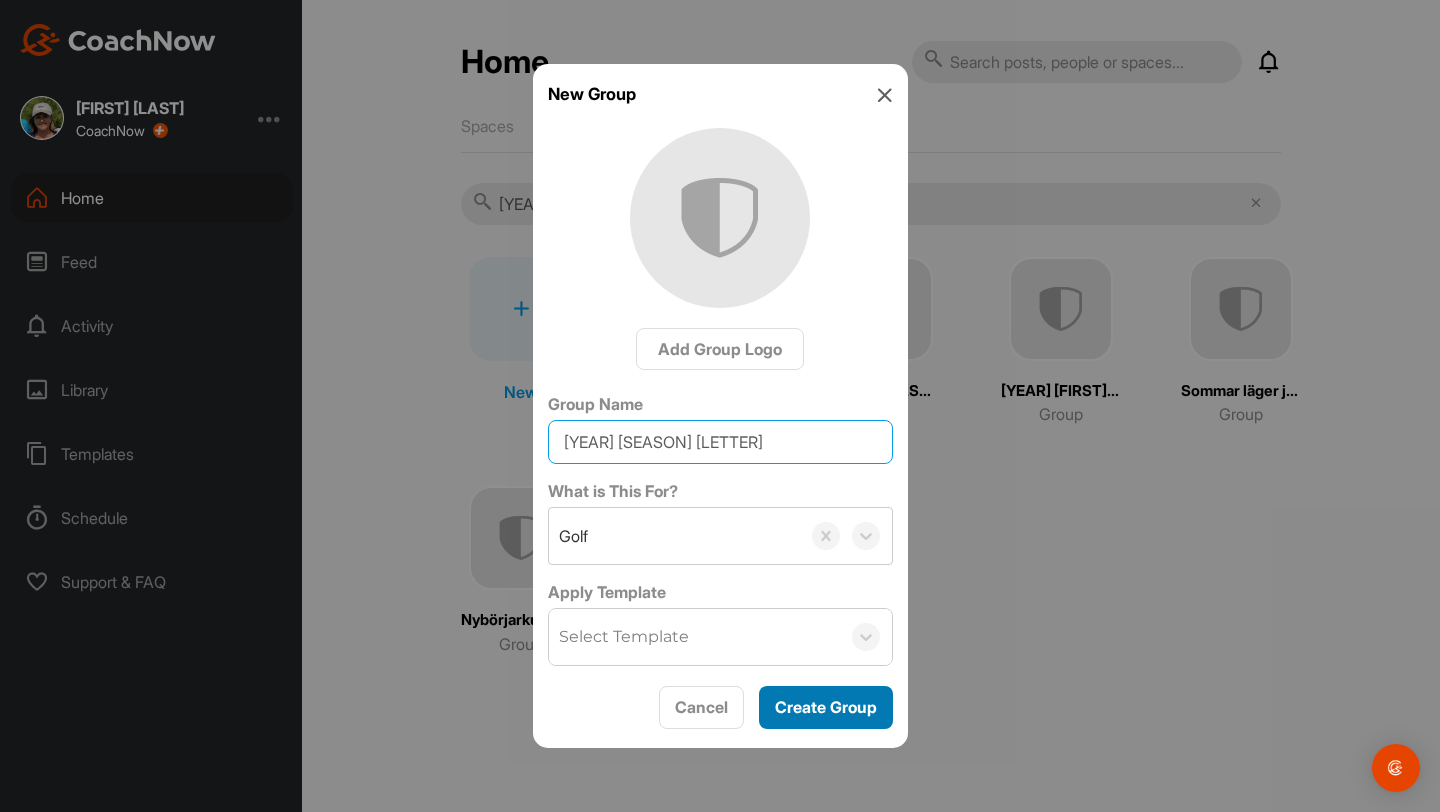 type on "[YEAR] [SEASON] [LETTER]" 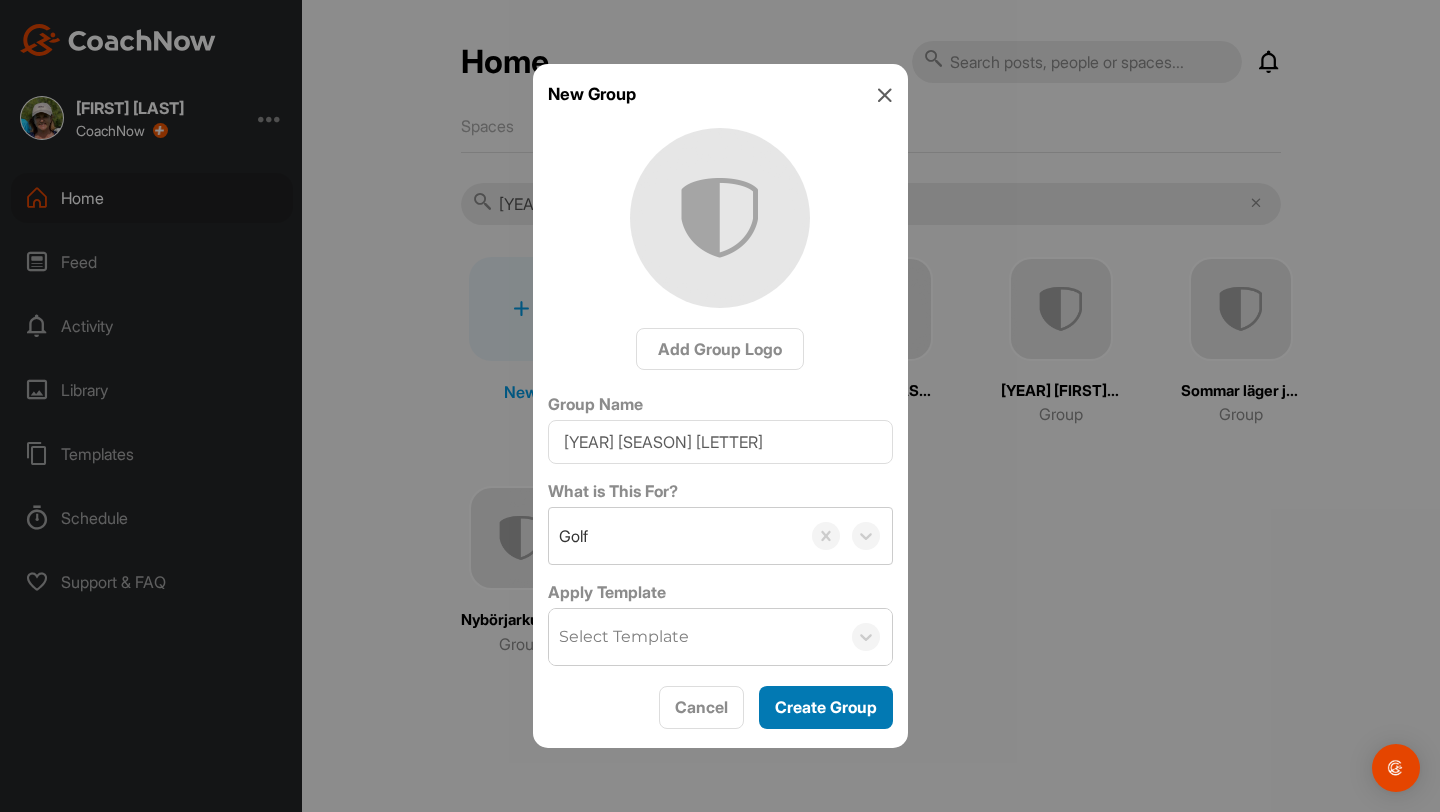 click on "Create Group" at bounding box center [826, 707] 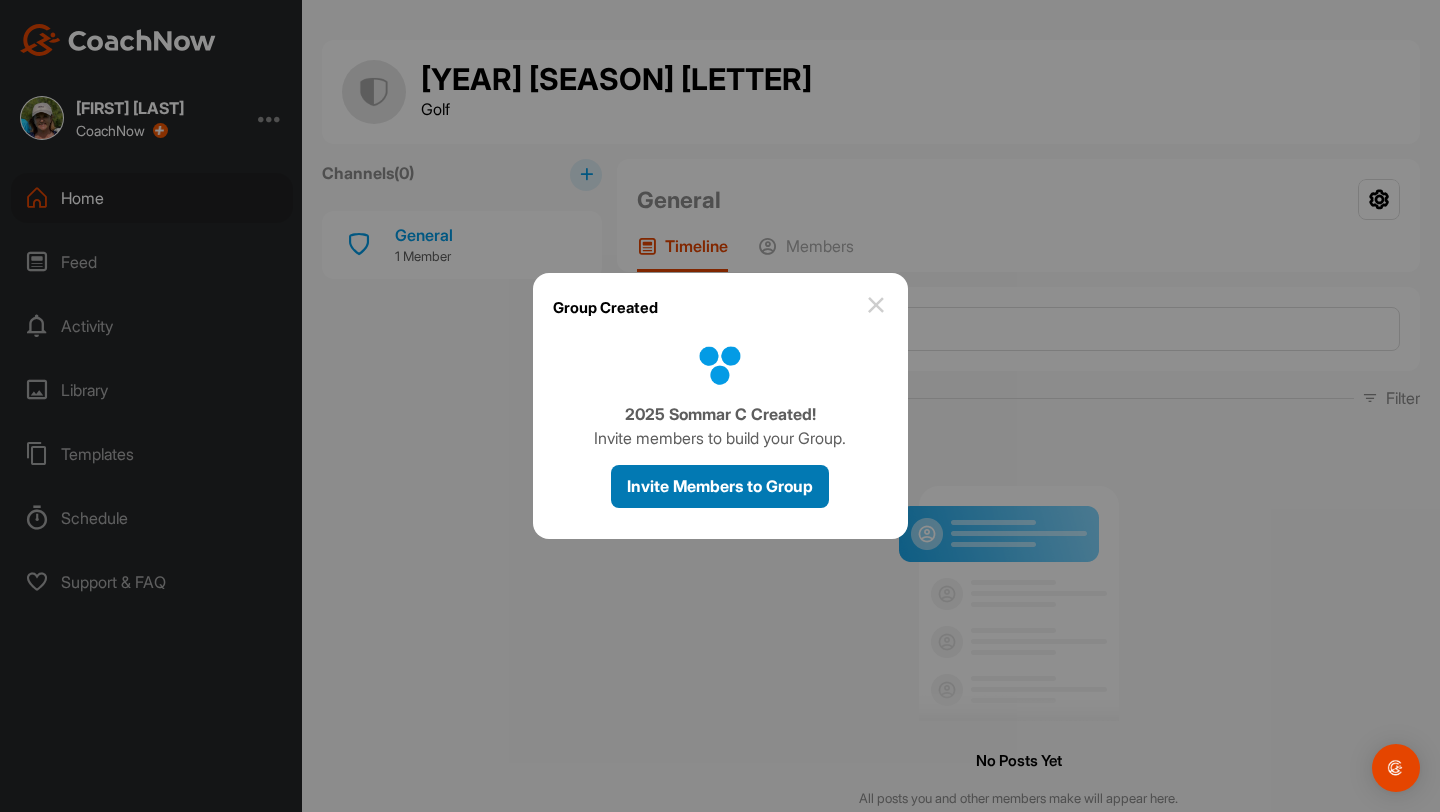 click on "Invite Members to Group" at bounding box center (720, 486) 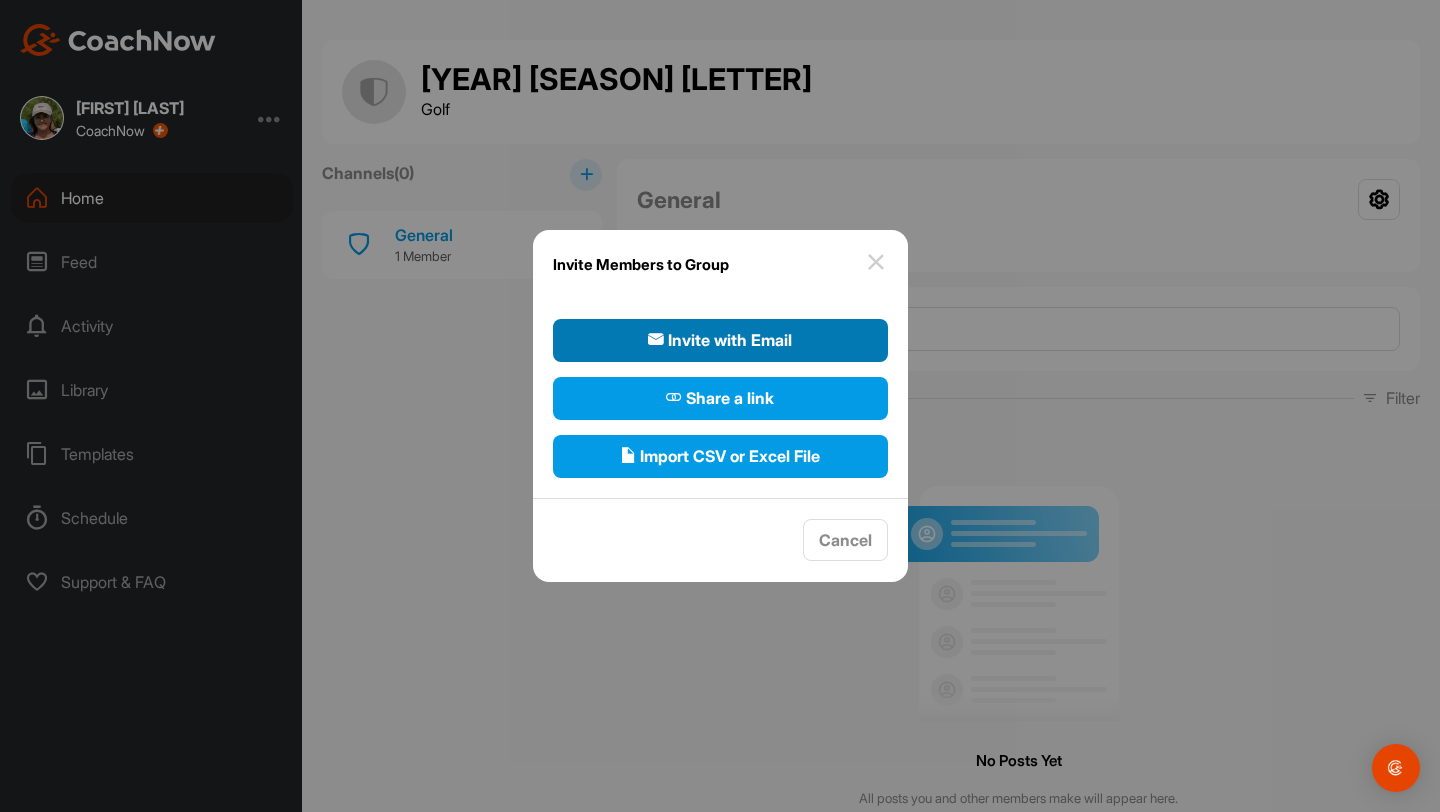 click on "Invite with Email" at bounding box center [720, 340] 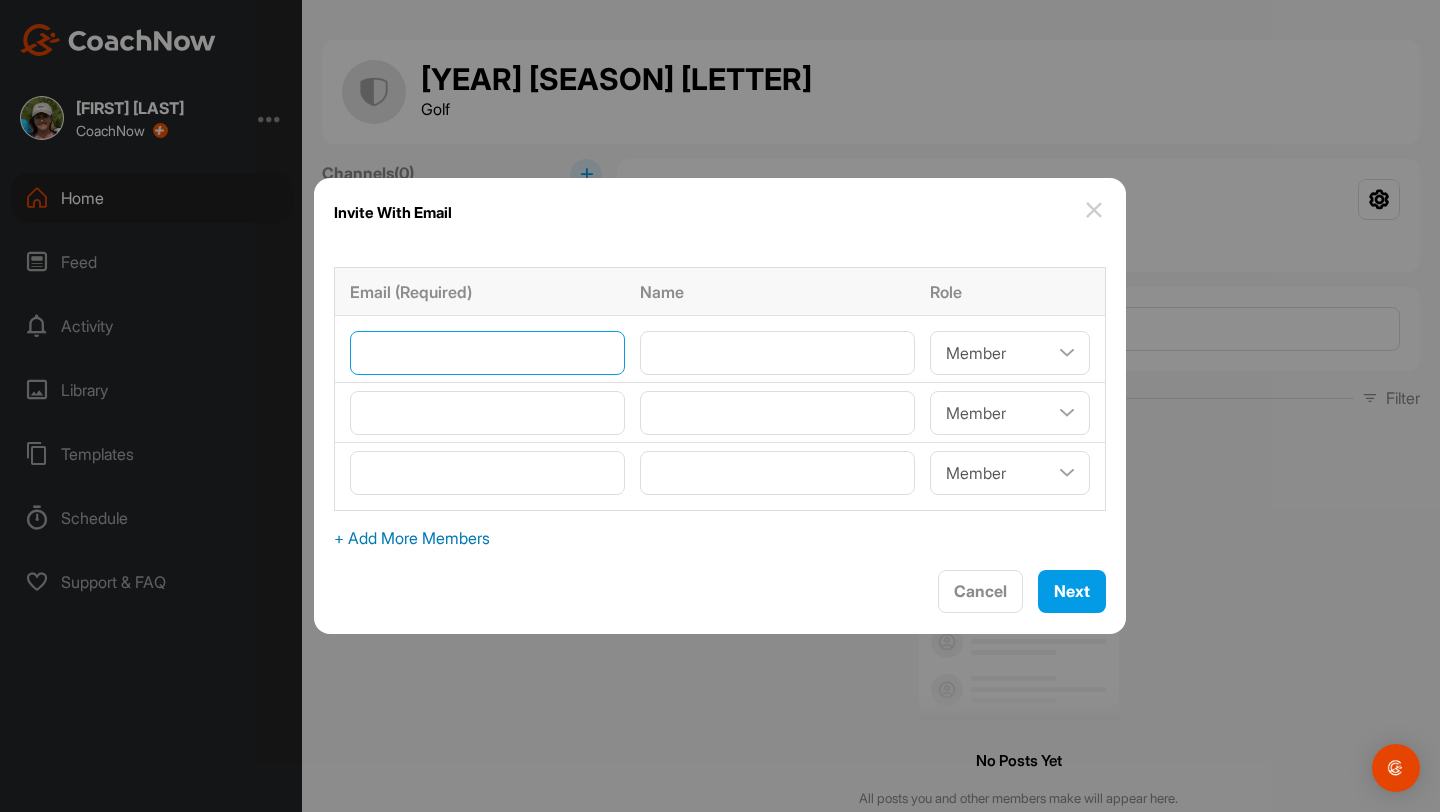 click at bounding box center (487, 353) 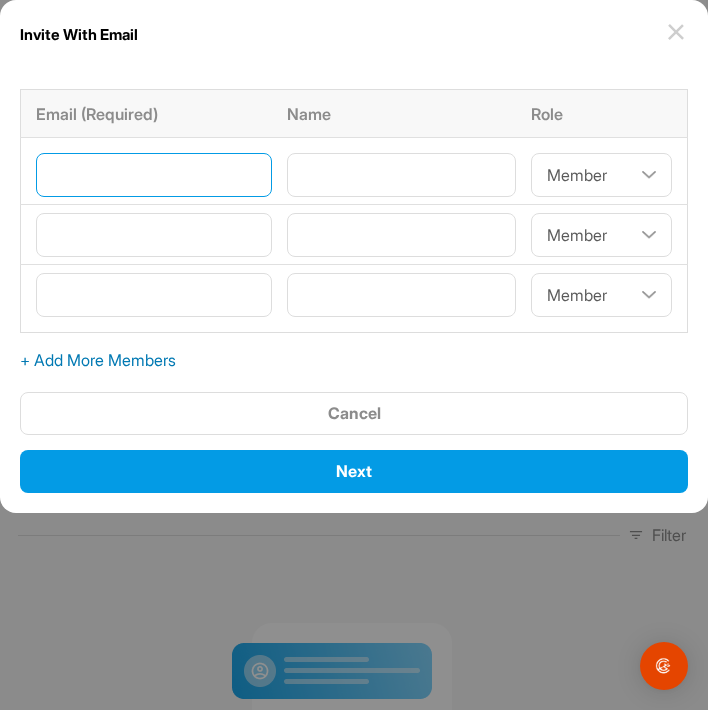 paste on "[EMAIL]" 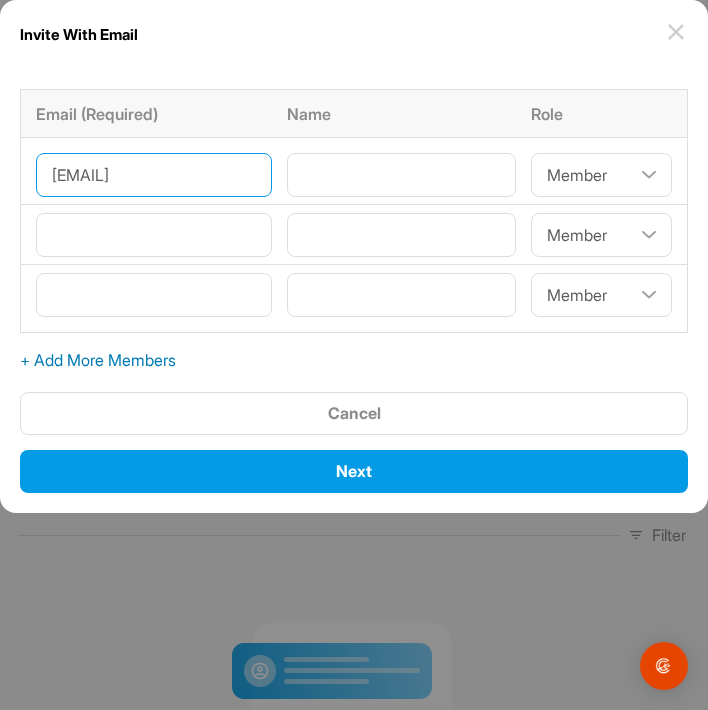 scroll, scrollTop: 0, scrollLeft: 35, axis: horizontal 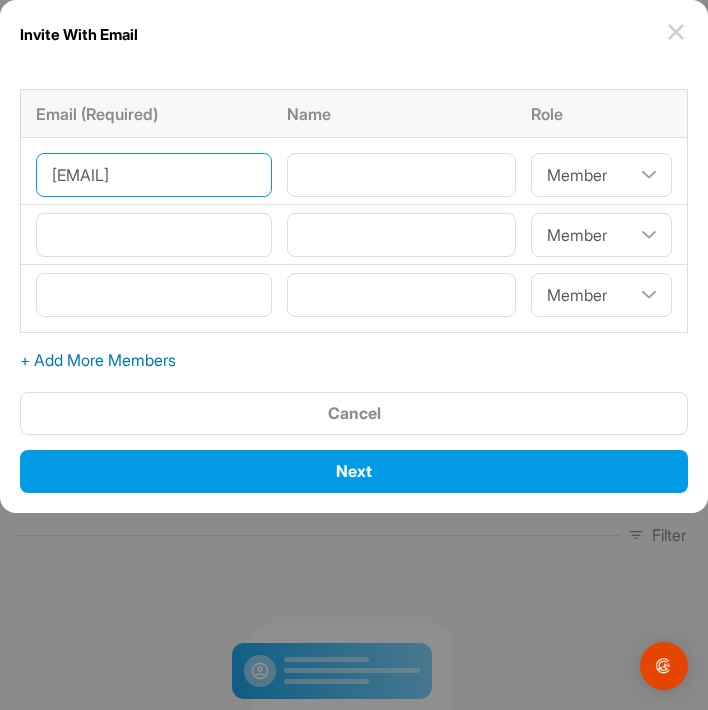 type on "[EMAIL]" 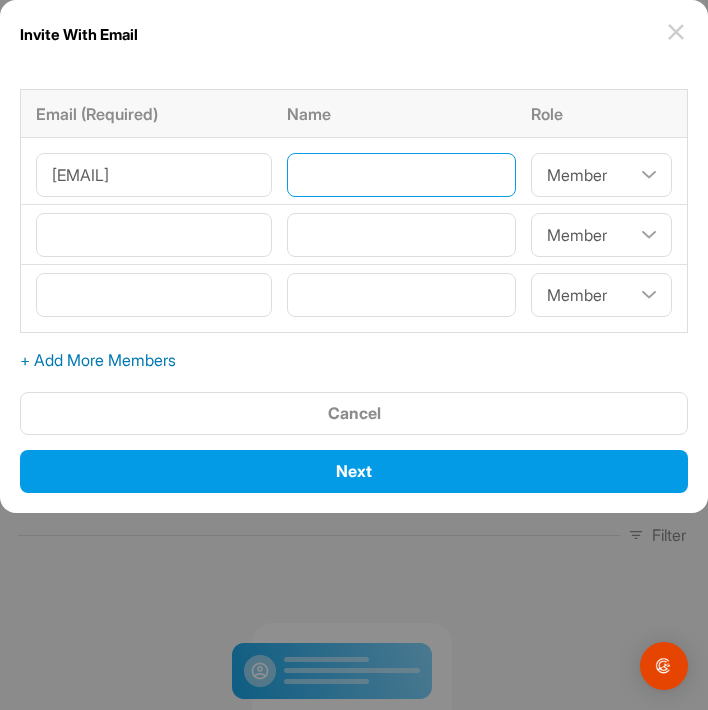 click at bounding box center (401, 175) 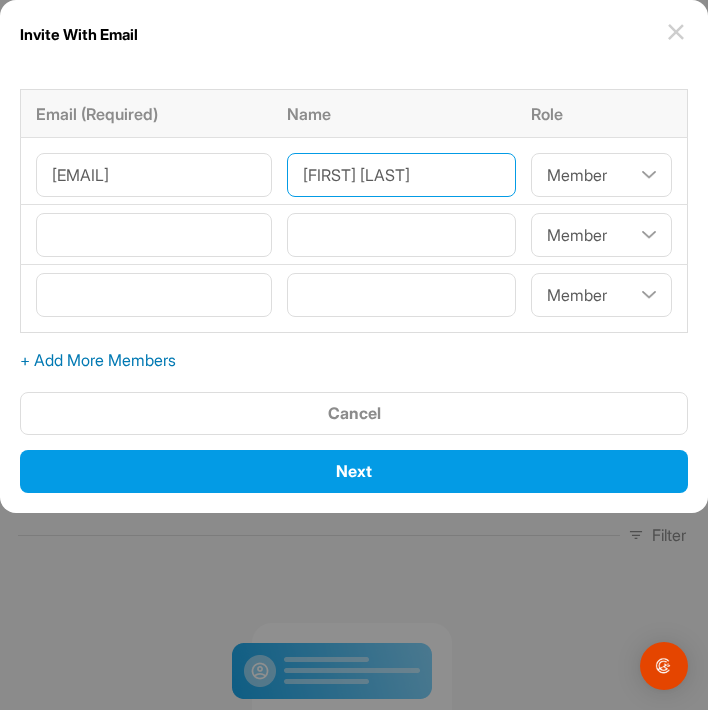 type on "[FIRST] [LAST]" 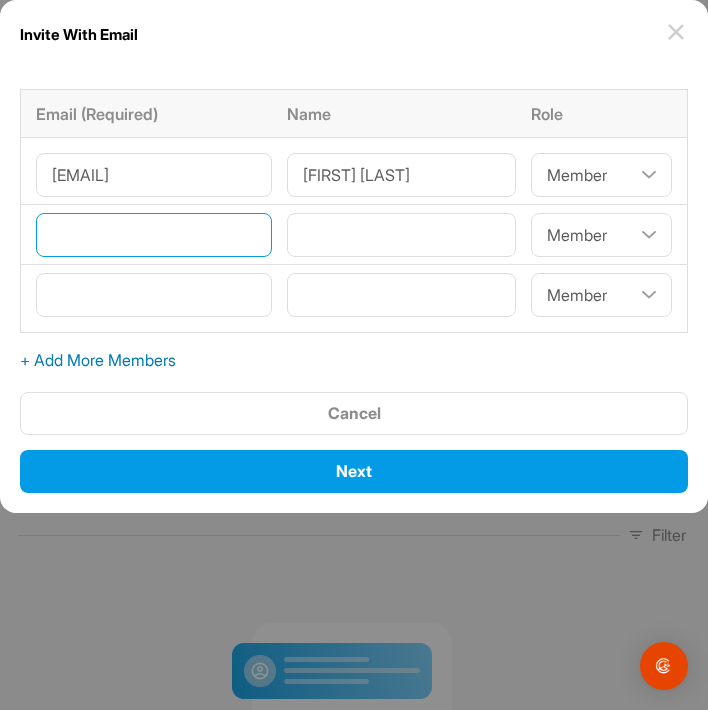 click at bounding box center (154, 235) 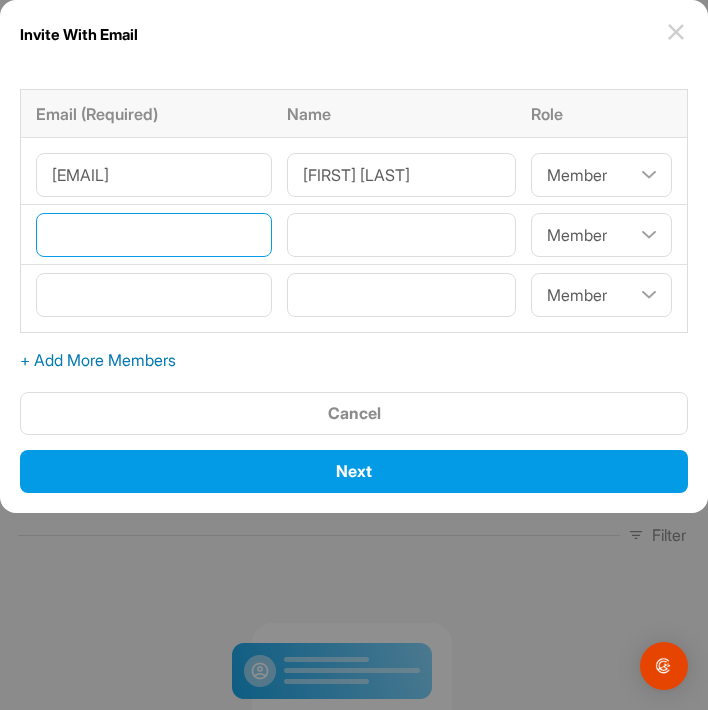 paste on "[EMAIL]" 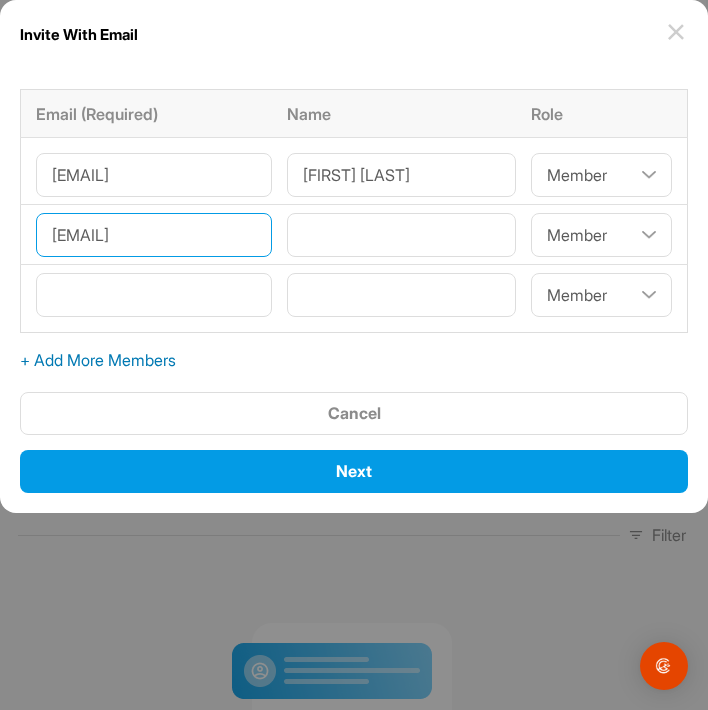 scroll, scrollTop: 0, scrollLeft: 35, axis: horizontal 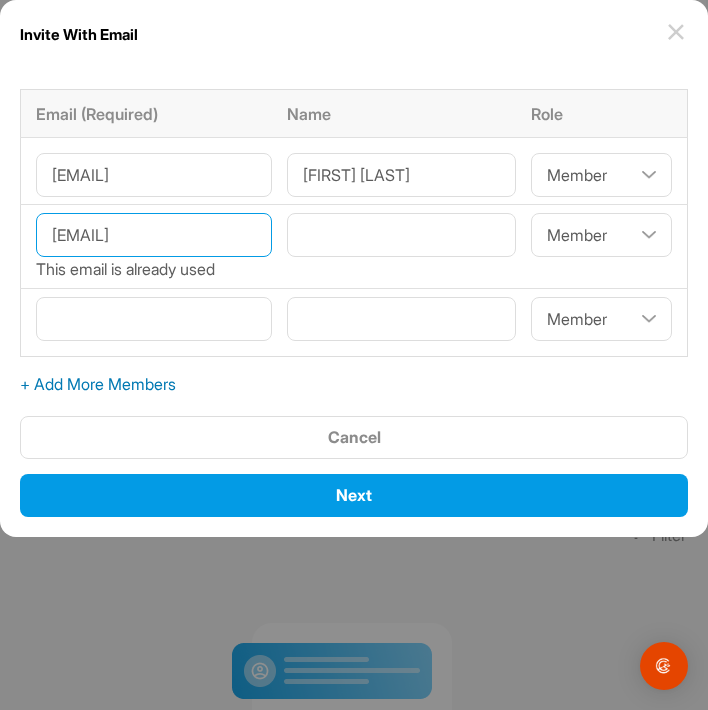 type on "[EMAIL]" 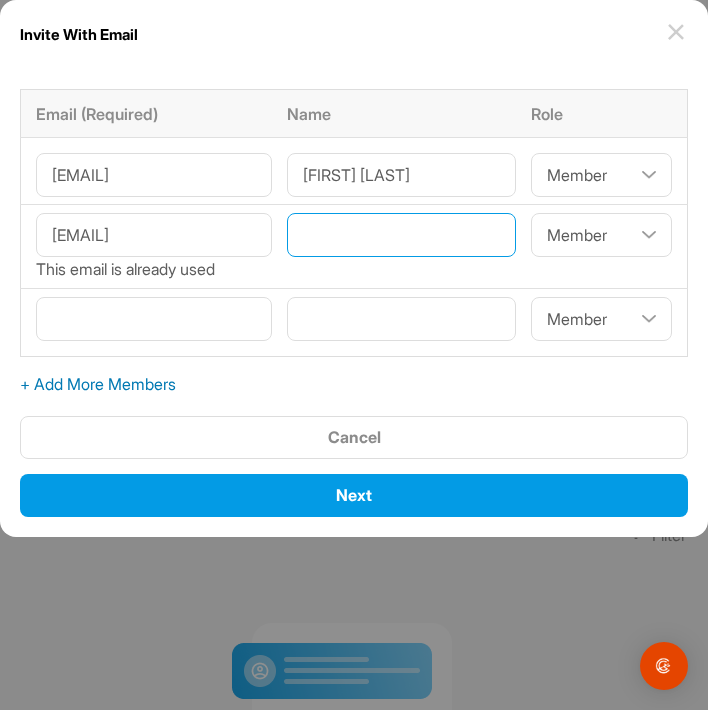 scroll, scrollTop: 0, scrollLeft: 0, axis: both 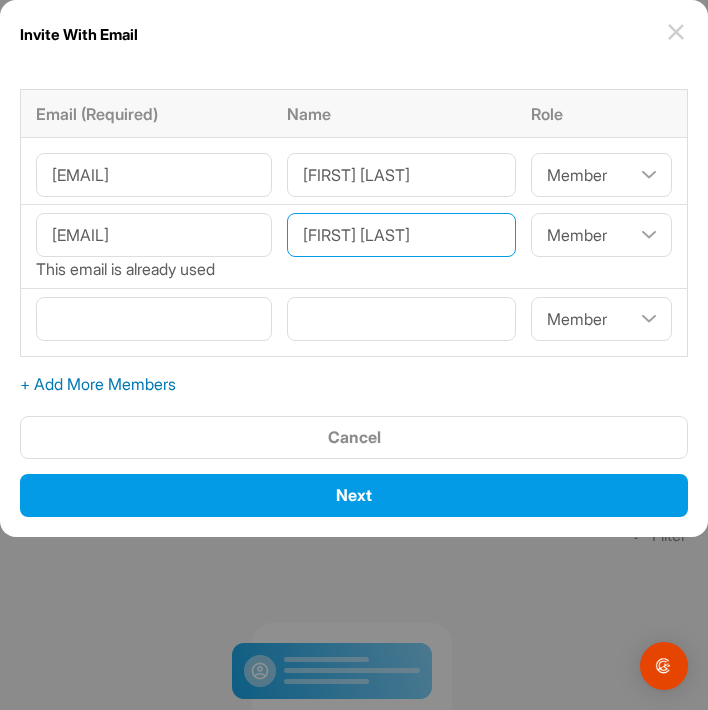 type on "[FIRST] [LAST]" 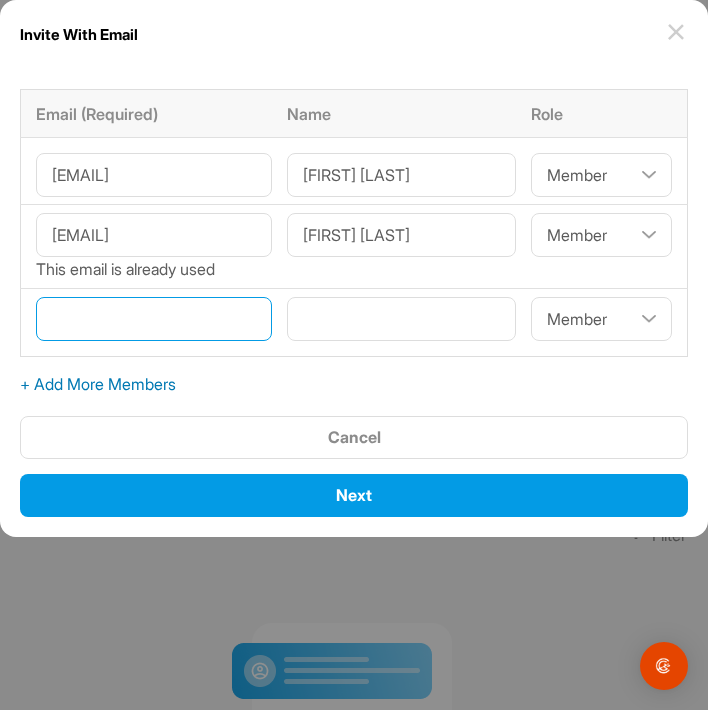 click at bounding box center (154, 319) 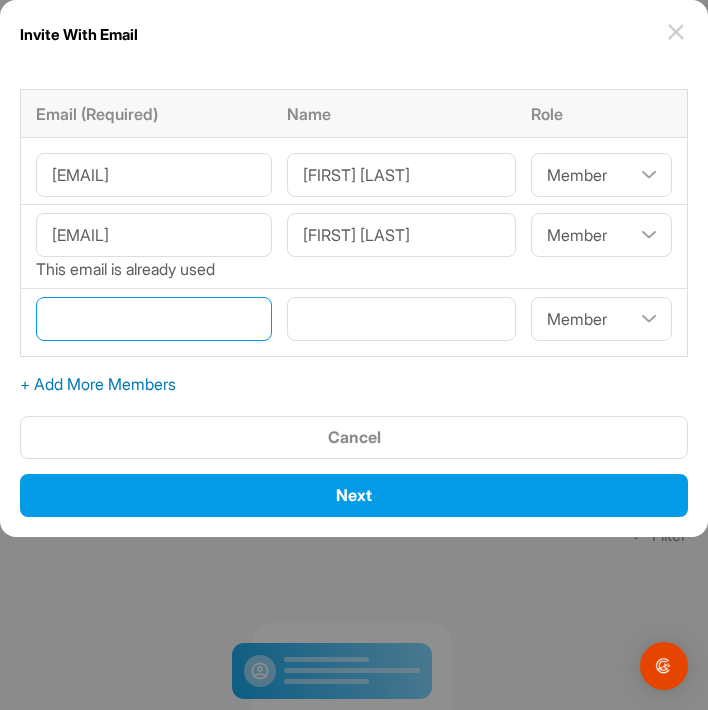 paste on "[EMAIL]" 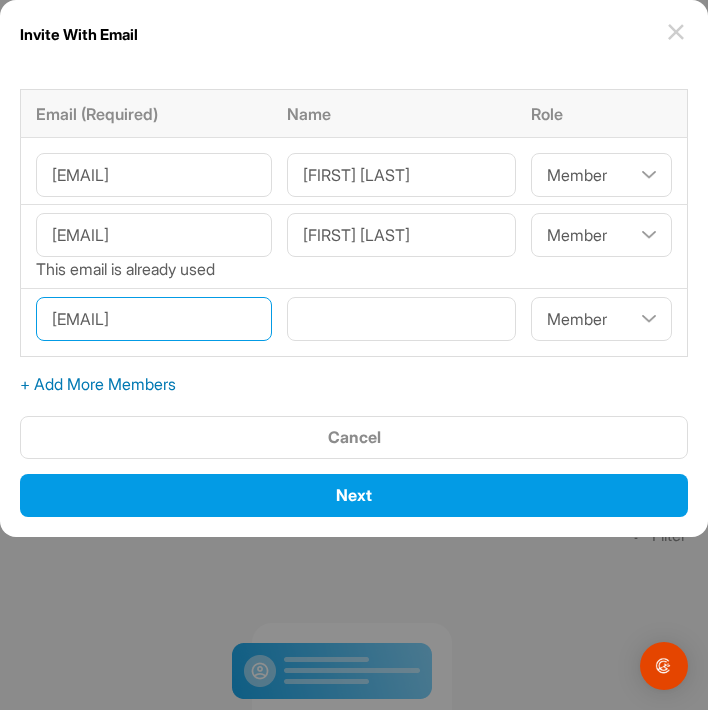 scroll, scrollTop: 0, scrollLeft: 7, axis: horizontal 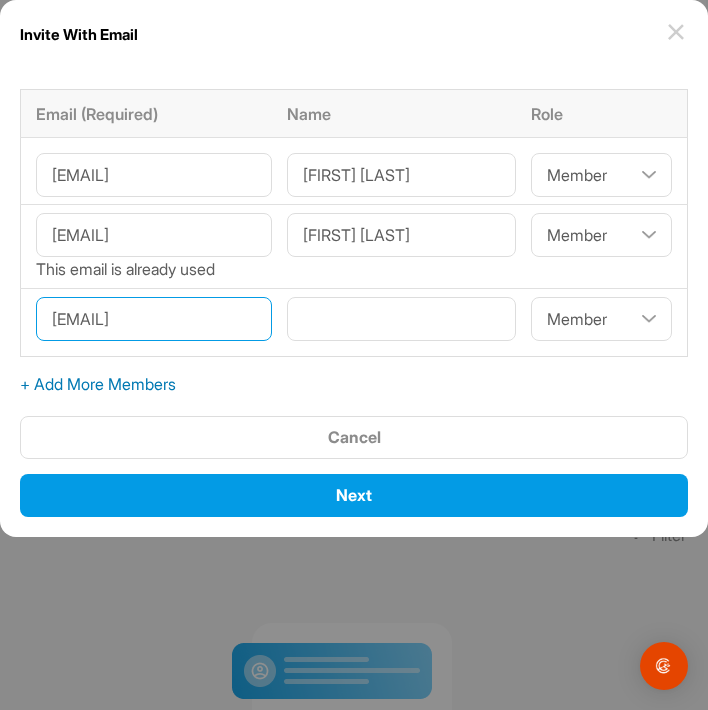 type on "[EMAIL]" 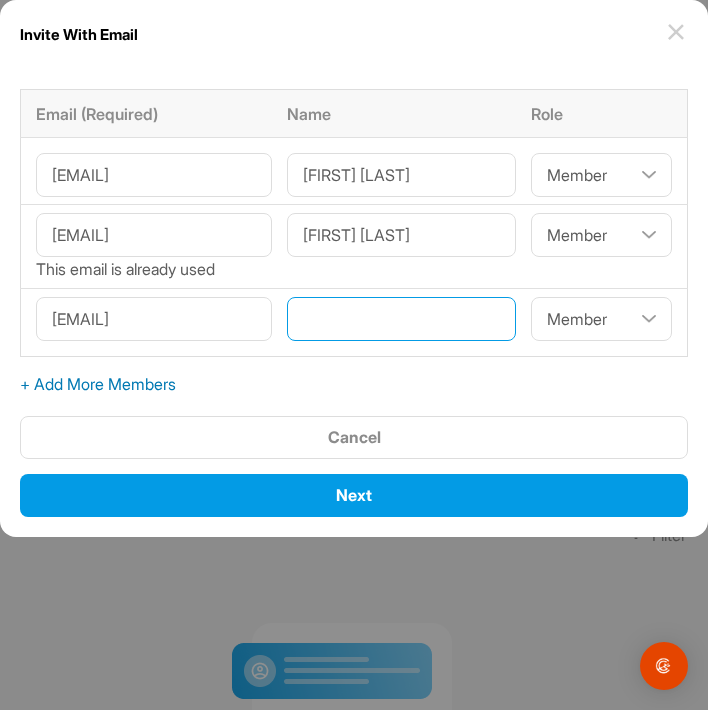 click at bounding box center (401, 319) 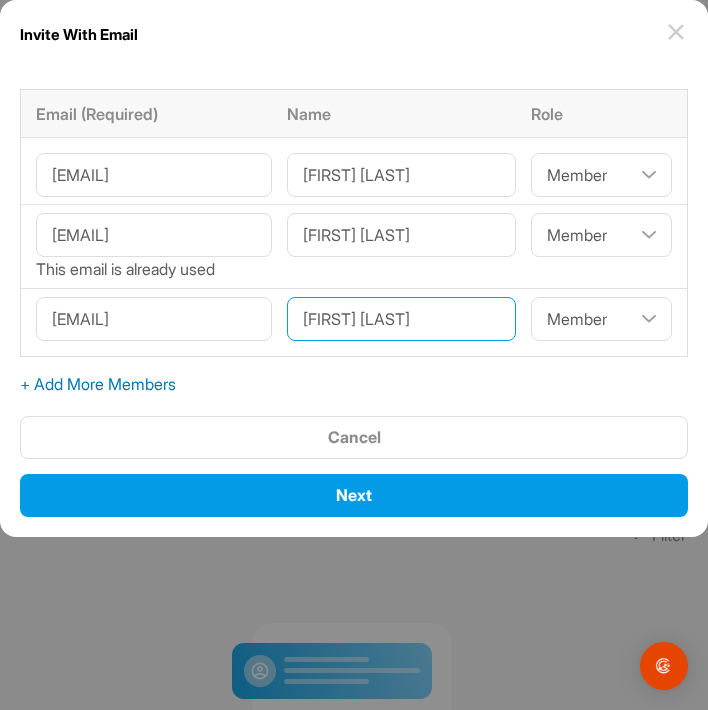 type on "[FIRST] [LAST]" 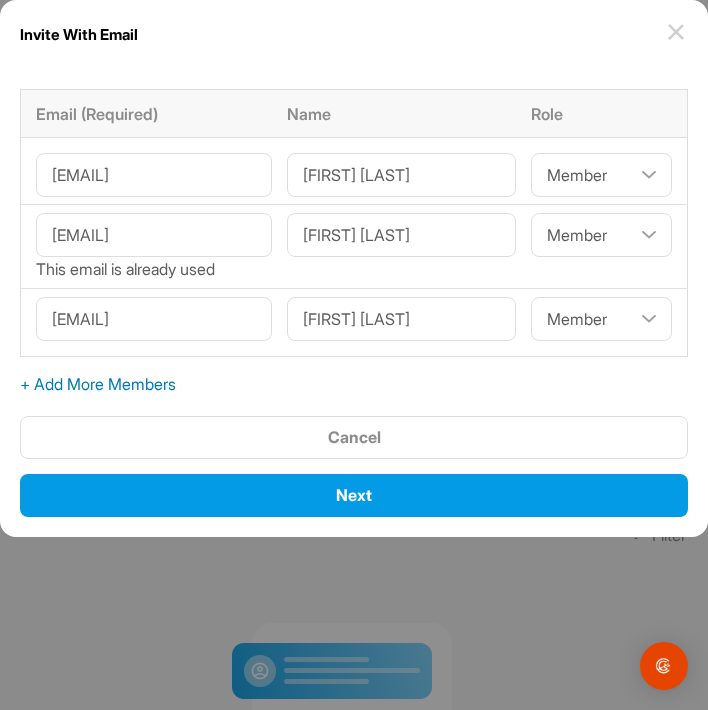 click on "+ Add More Members" at bounding box center [354, 384] 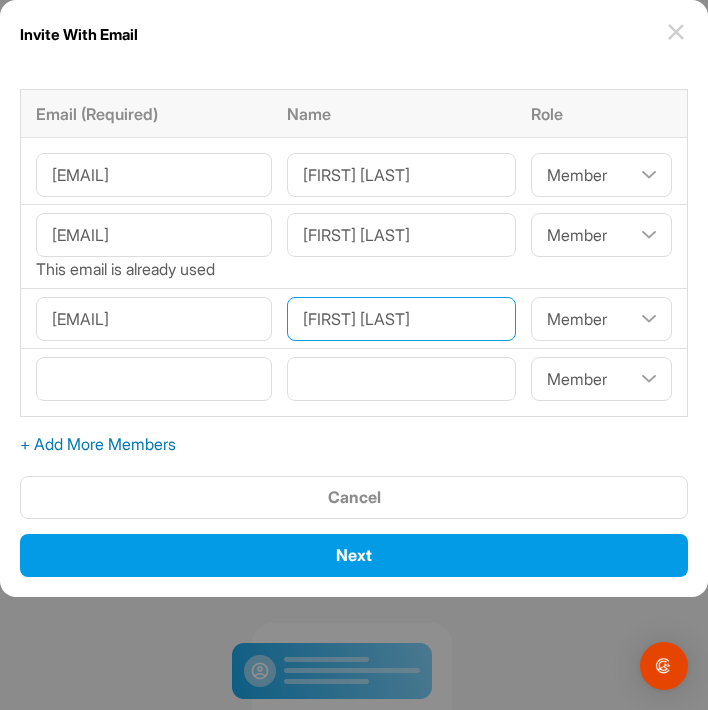 click on "[FIRST] [LAST]" at bounding box center (401, 319) 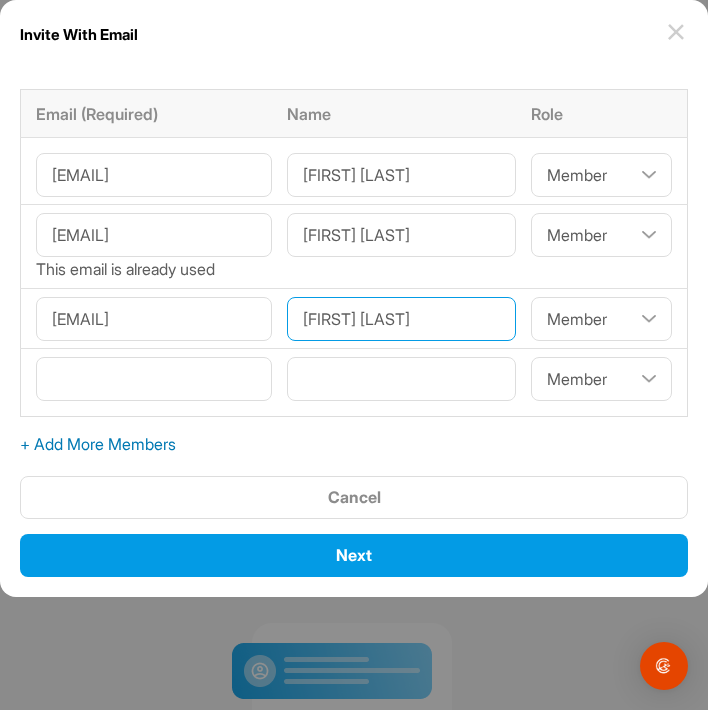 click on "[FIRST] [LAST]" at bounding box center (401, 319) 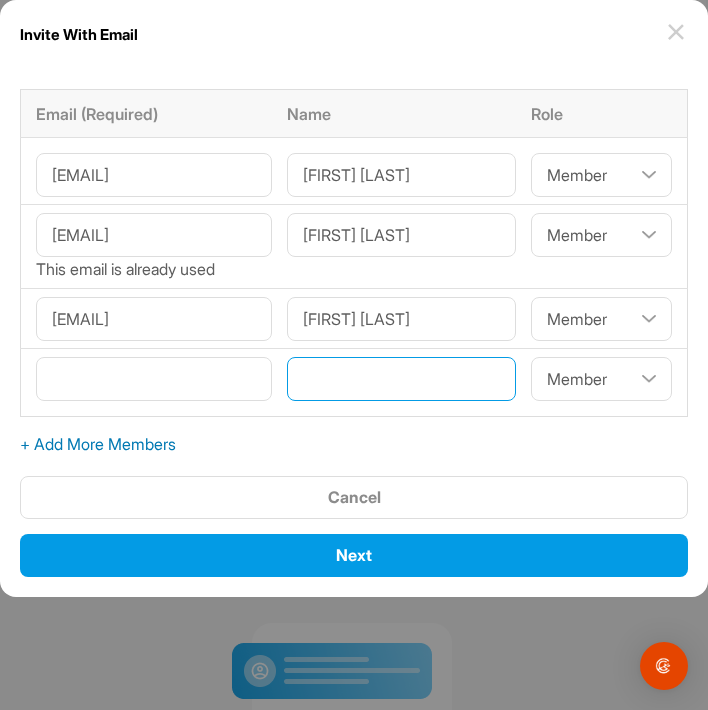 click at bounding box center (401, 379) 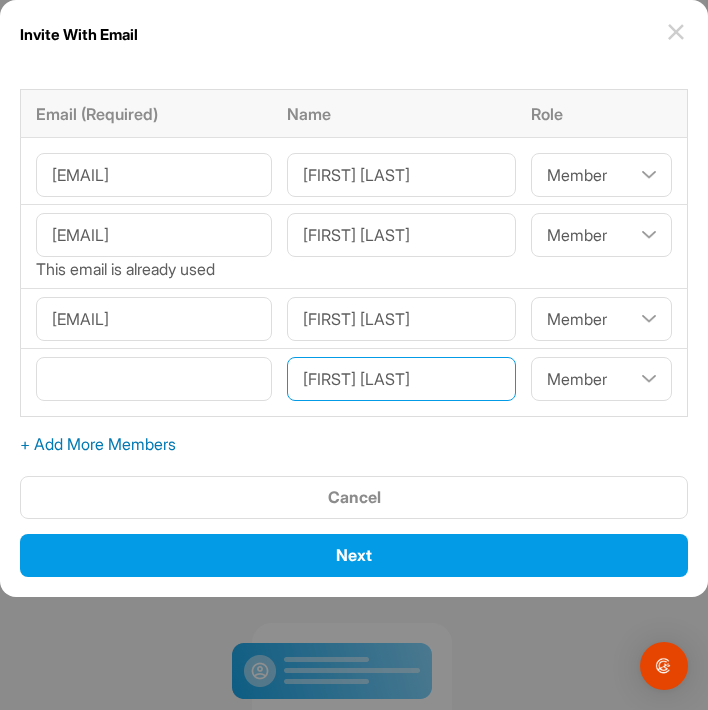 type on "[FIRST] [LAST]" 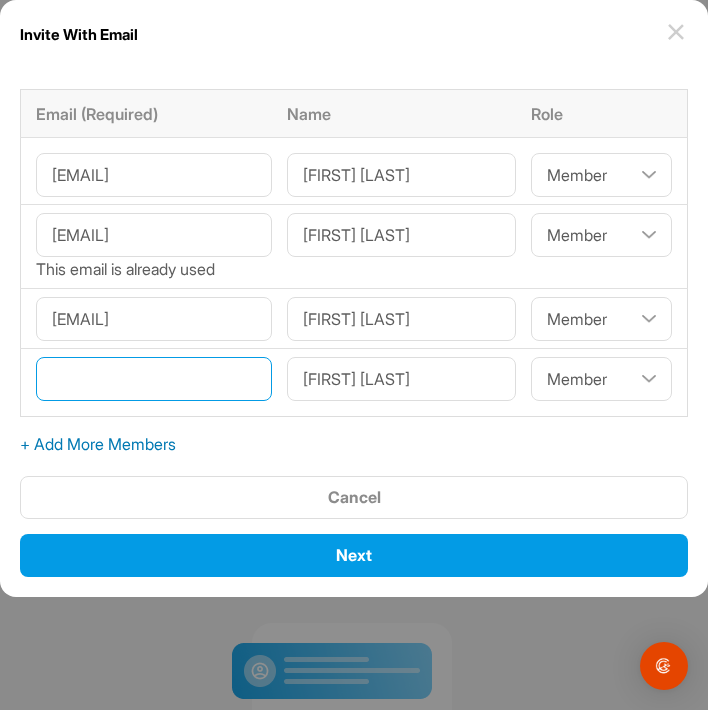 click at bounding box center (154, 379) 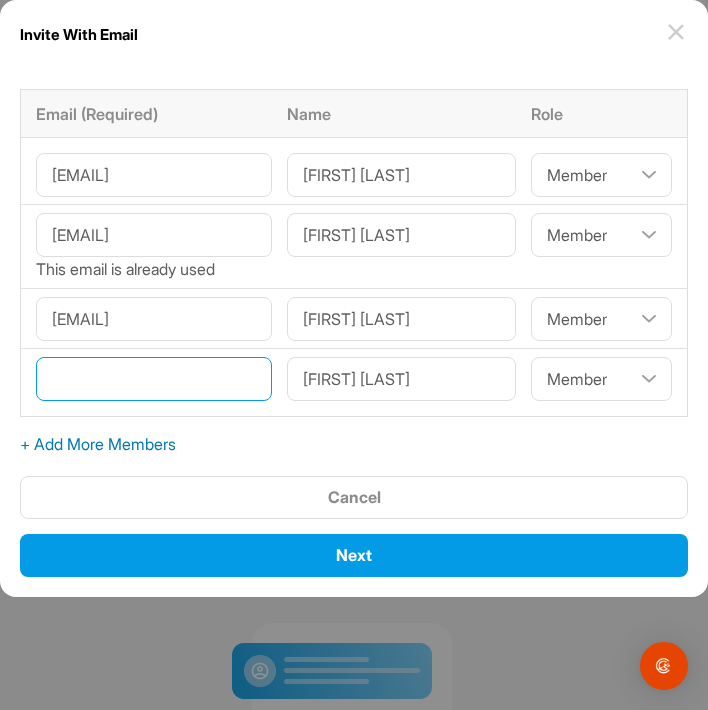 paste on "[USERNAME]@[DOMAIN]" 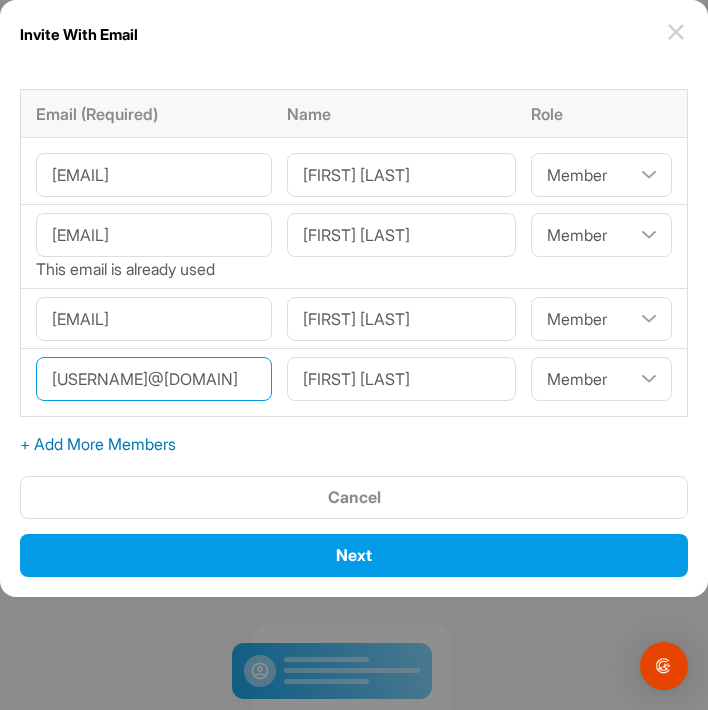 scroll, scrollTop: 0, scrollLeft: 6, axis: horizontal 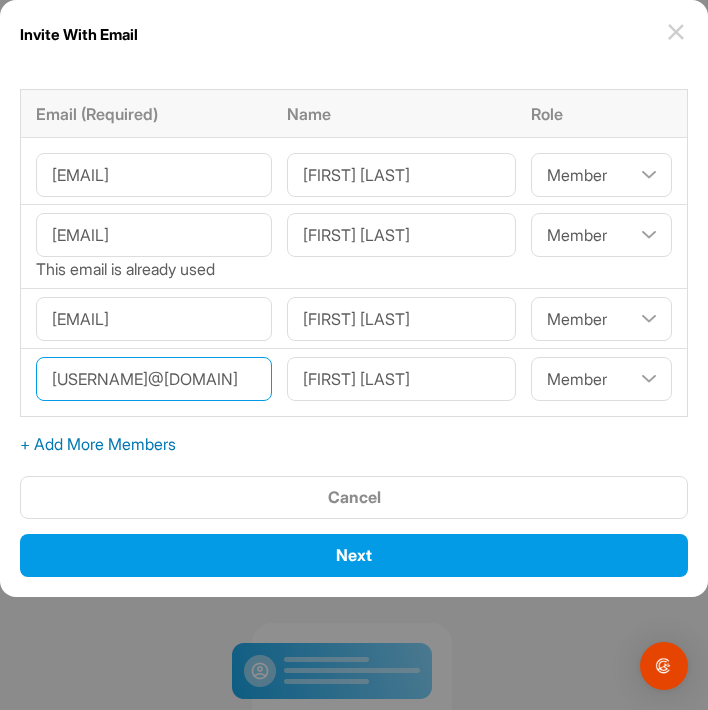 type on "[USERNAME]@[DOMAIN]" 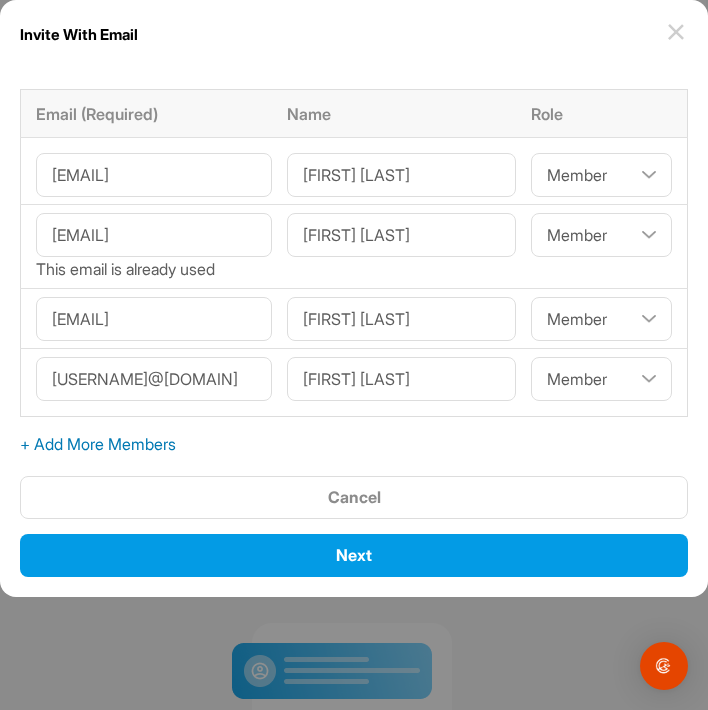 scroll, scrollTop: 0, scrollLeft: 0, axis: both 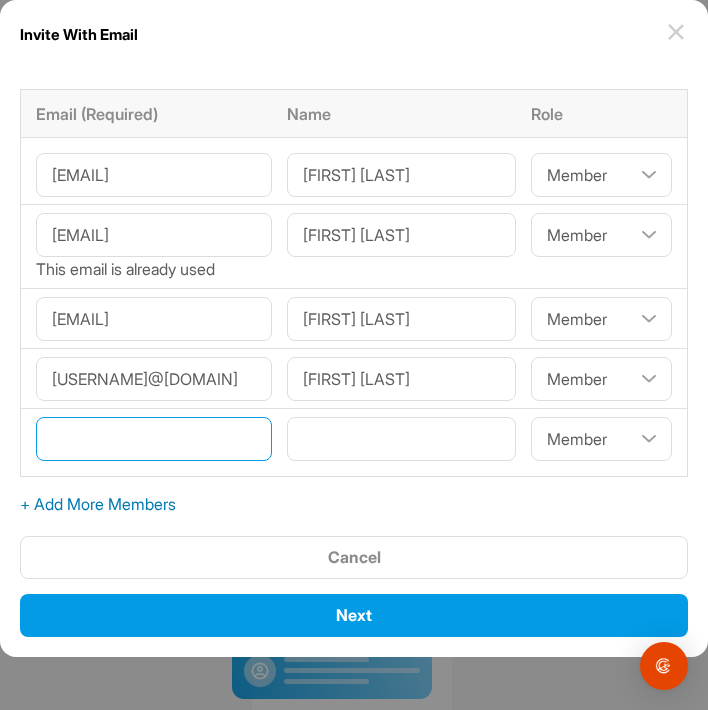 click at bounding box center [154, 439] 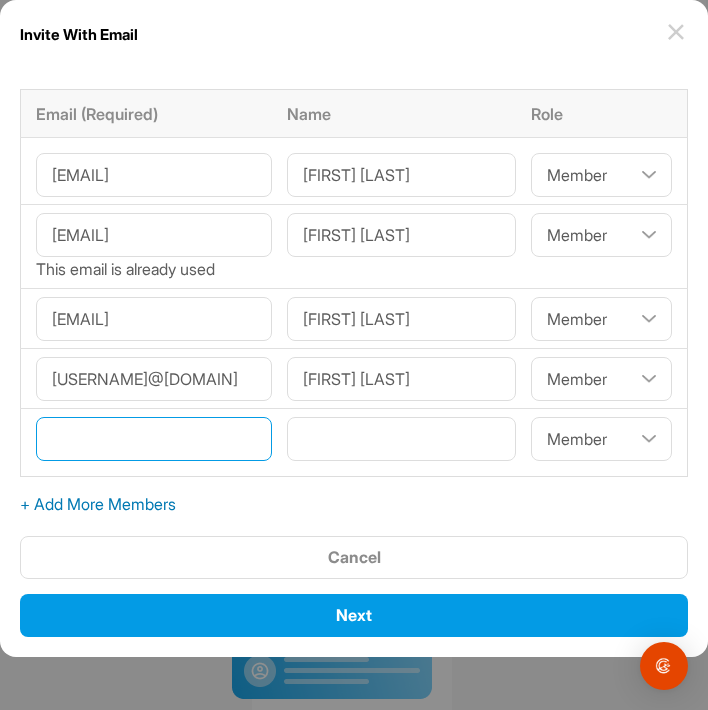 paste on "[EMAIL]" 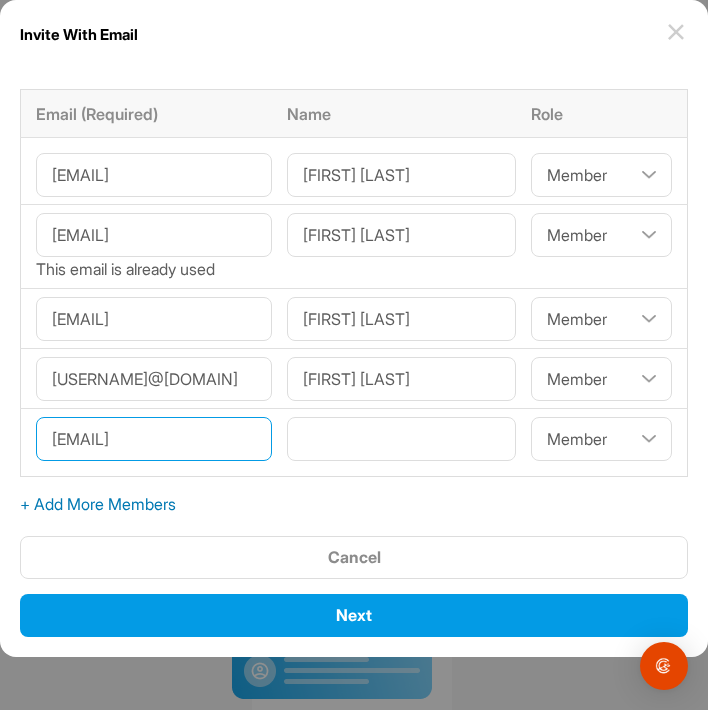 scroll, scrollTop: 0, scrollLeft: 73, axis: horizontal 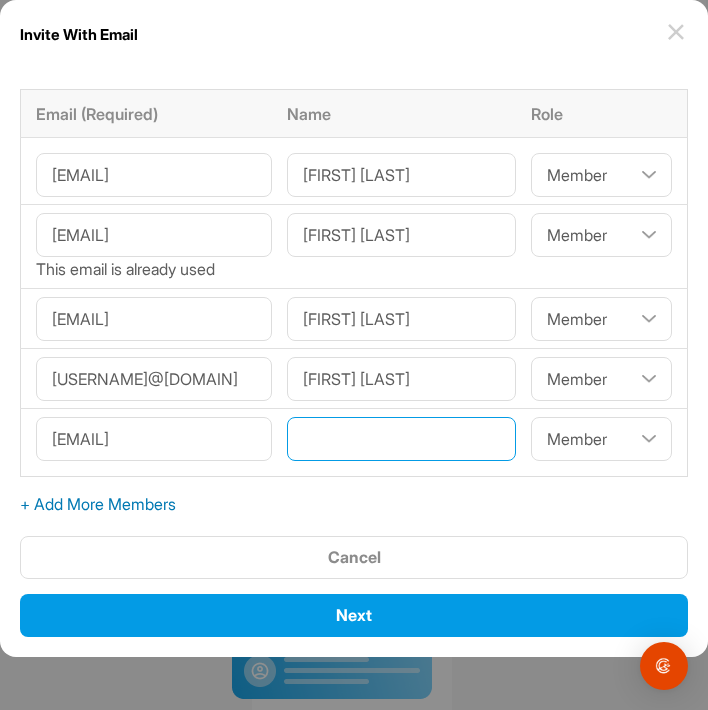 click at bounding box center (401, 439) 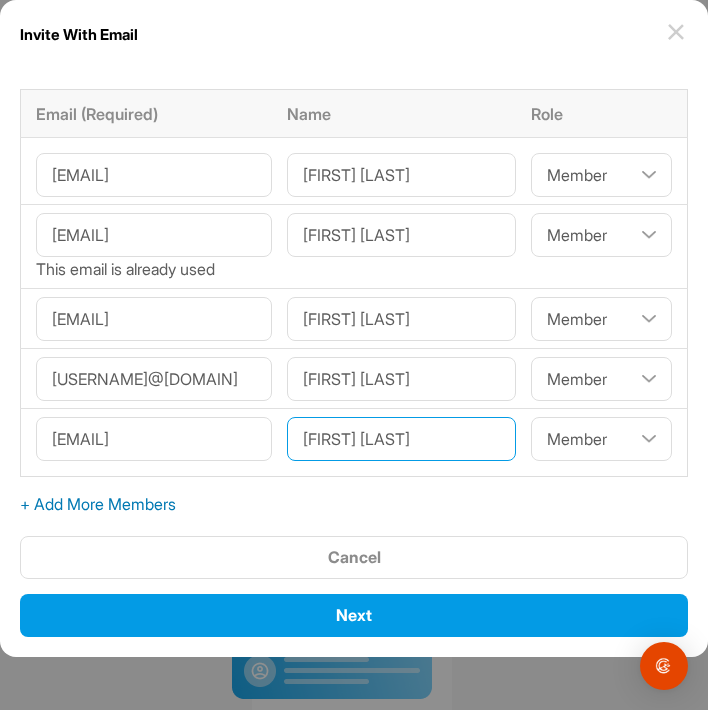 type on "[FIRST] [LAST]" 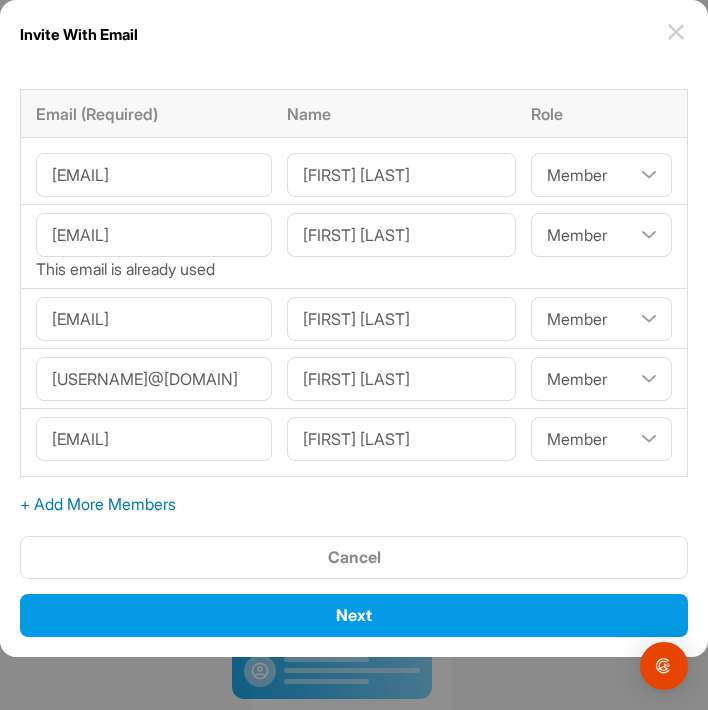 click on "+ Add More Members" at bounding box center (354, 504) 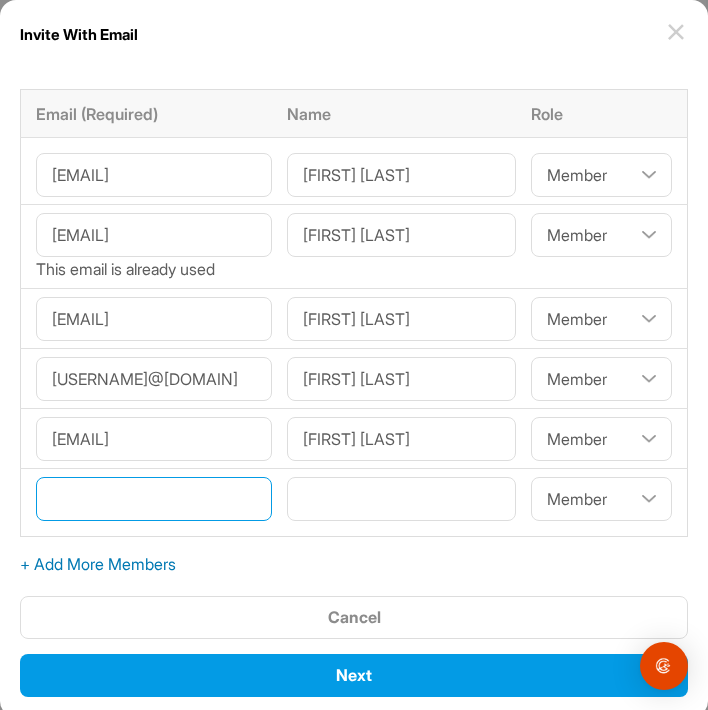 click at bounding box center (154, 499) 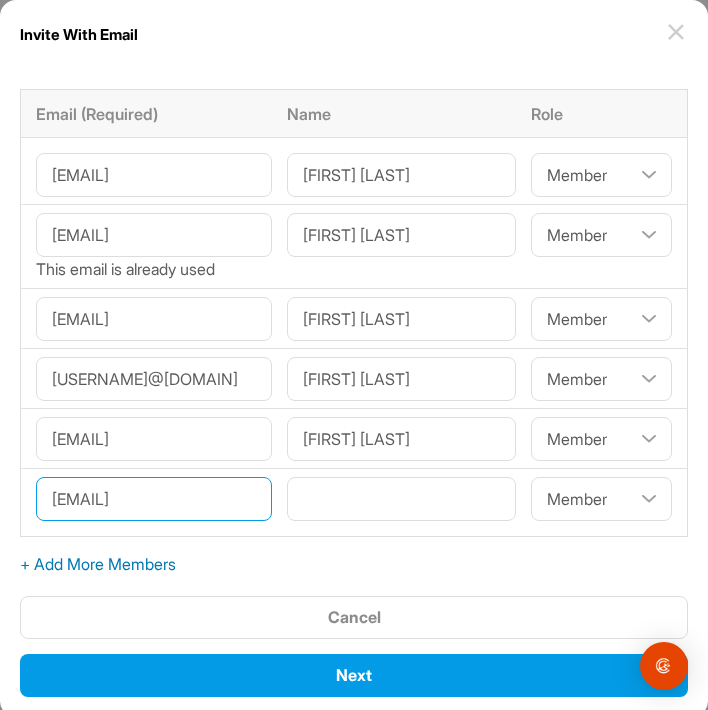 scroll, scrollTop: 0, scrollLeft: 34, axis: horizontal 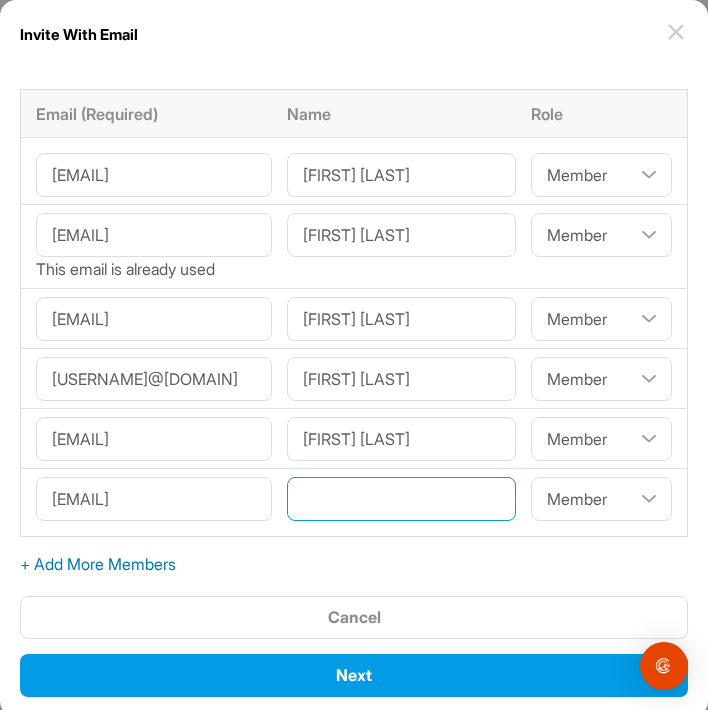 click at bounding box center (401, 499) 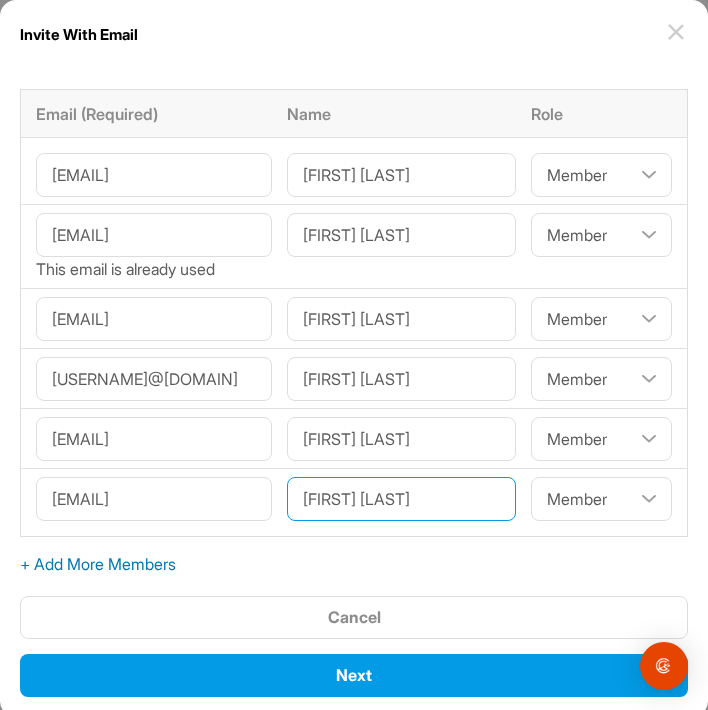 type on "[FIRST] [LAST]" 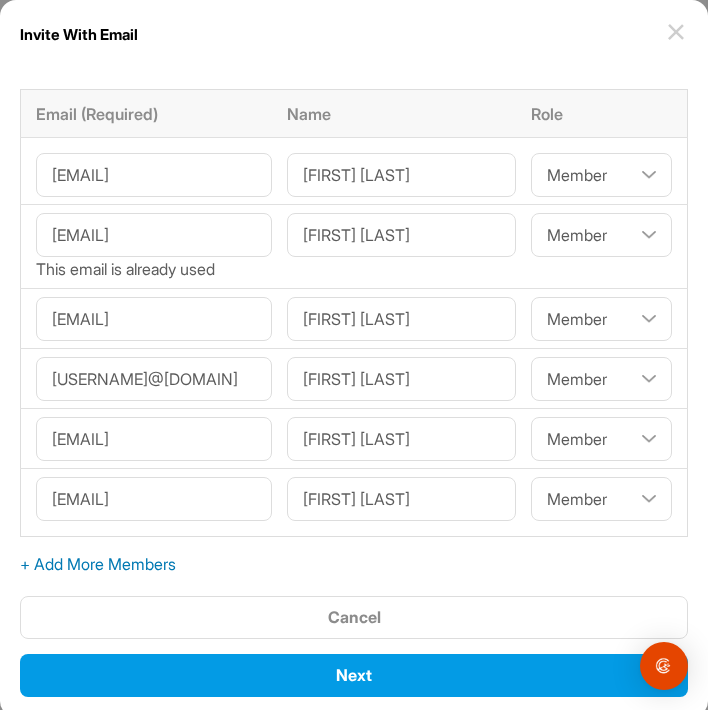 click on "+ Add More Members" at bounding box center (354, 564) 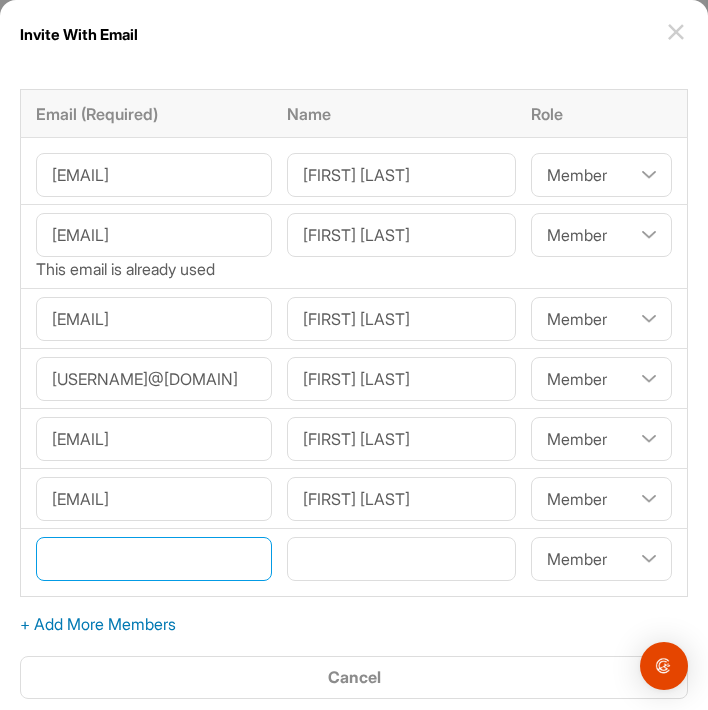 click at bounding box center [154, 559] 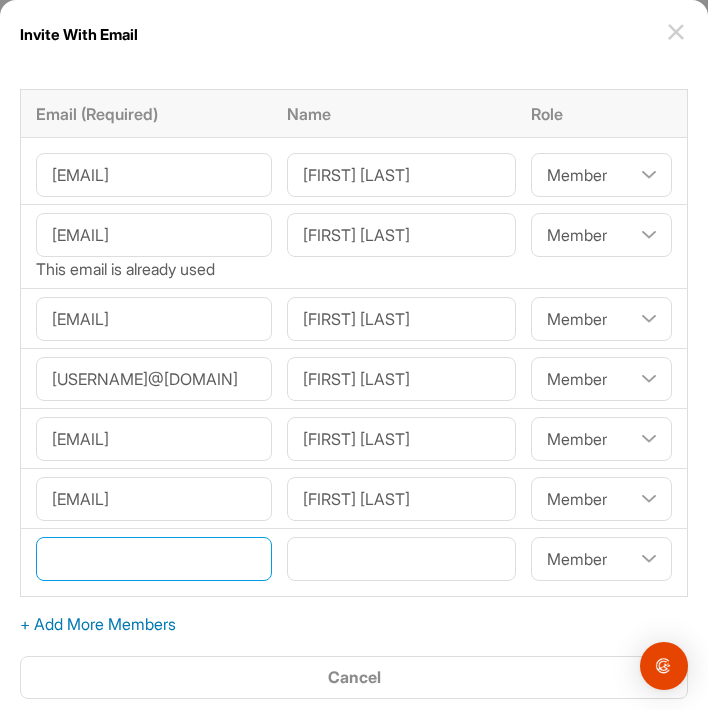paste on "[FIRST].[LAST]@[DOMAIN].com" 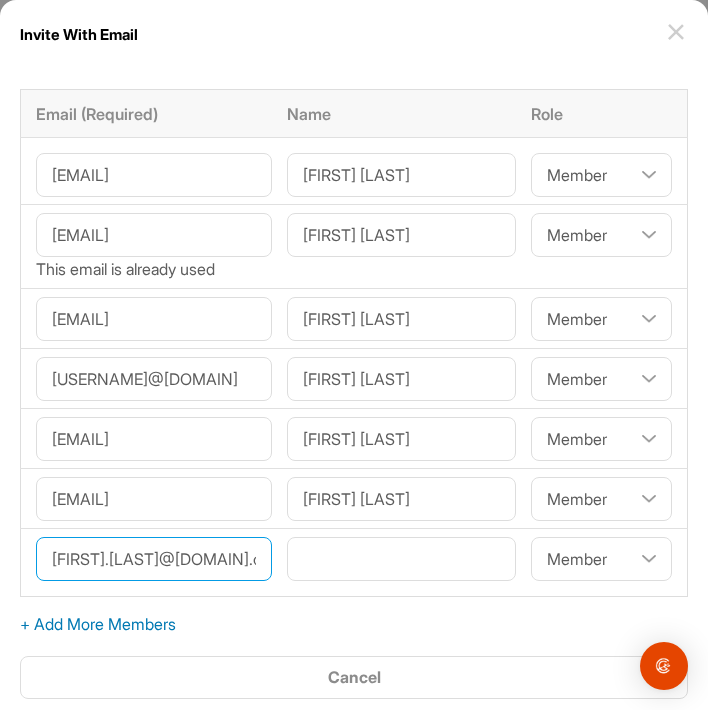 type on "[FIRST].[LAST]@[DOMAIN].com" 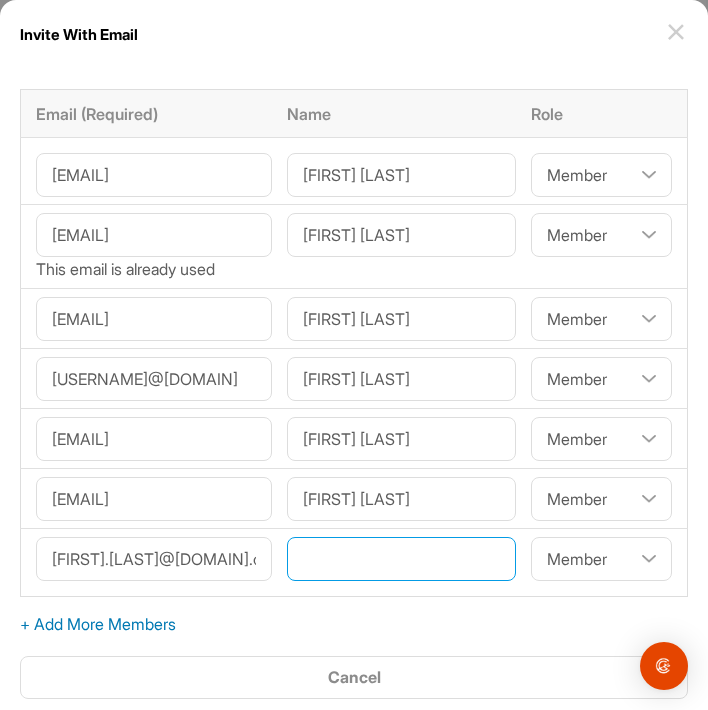 click at bounding box center (401, 559) 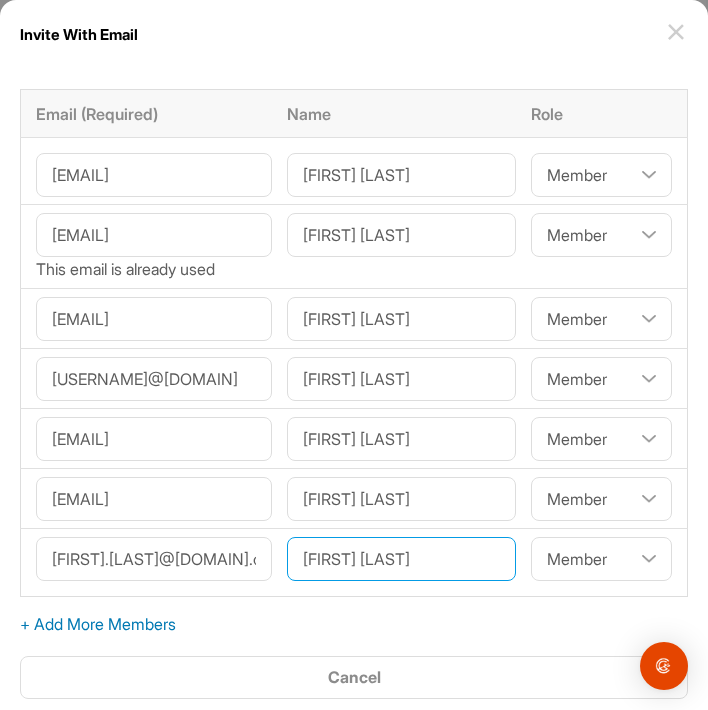 click on "[FIRST] [LAST]" at bounding box center [401, 559] 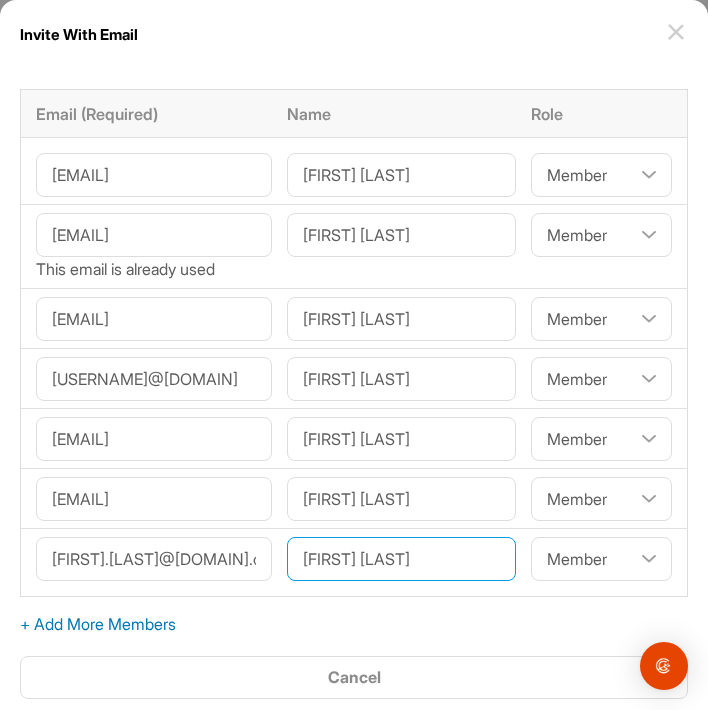 type on "[FIRST] [LAST]" 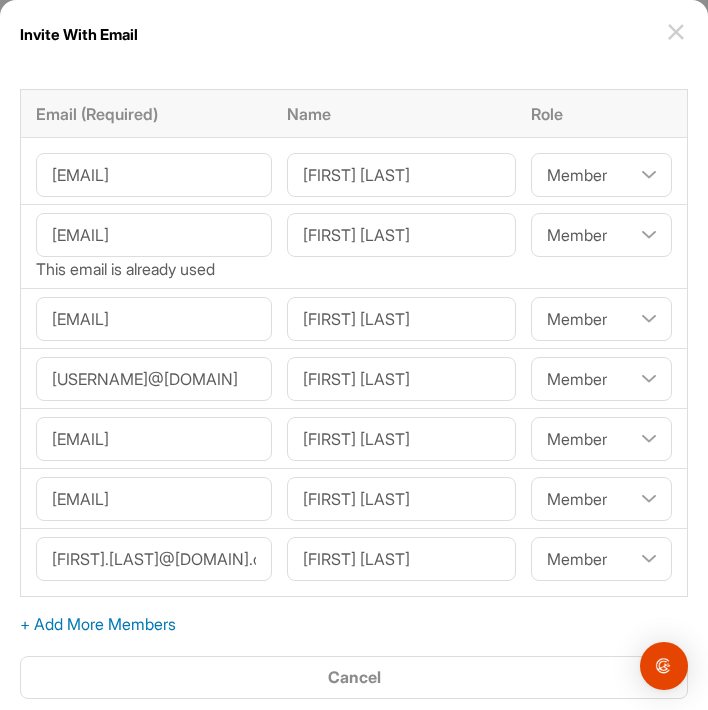 click on "+ Add More Members" at bounding box center [354, 624] 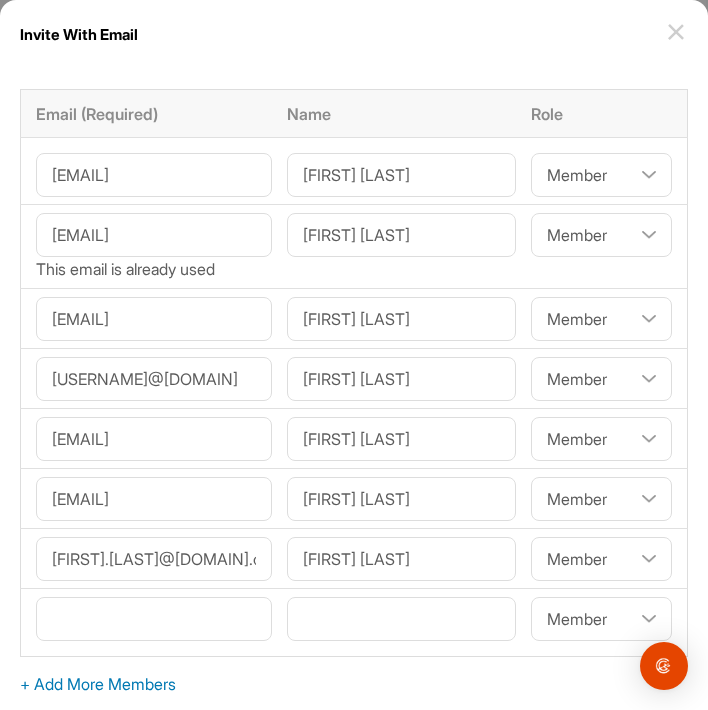 click on "[EMAIL]" at bounding box center (154, 235) 